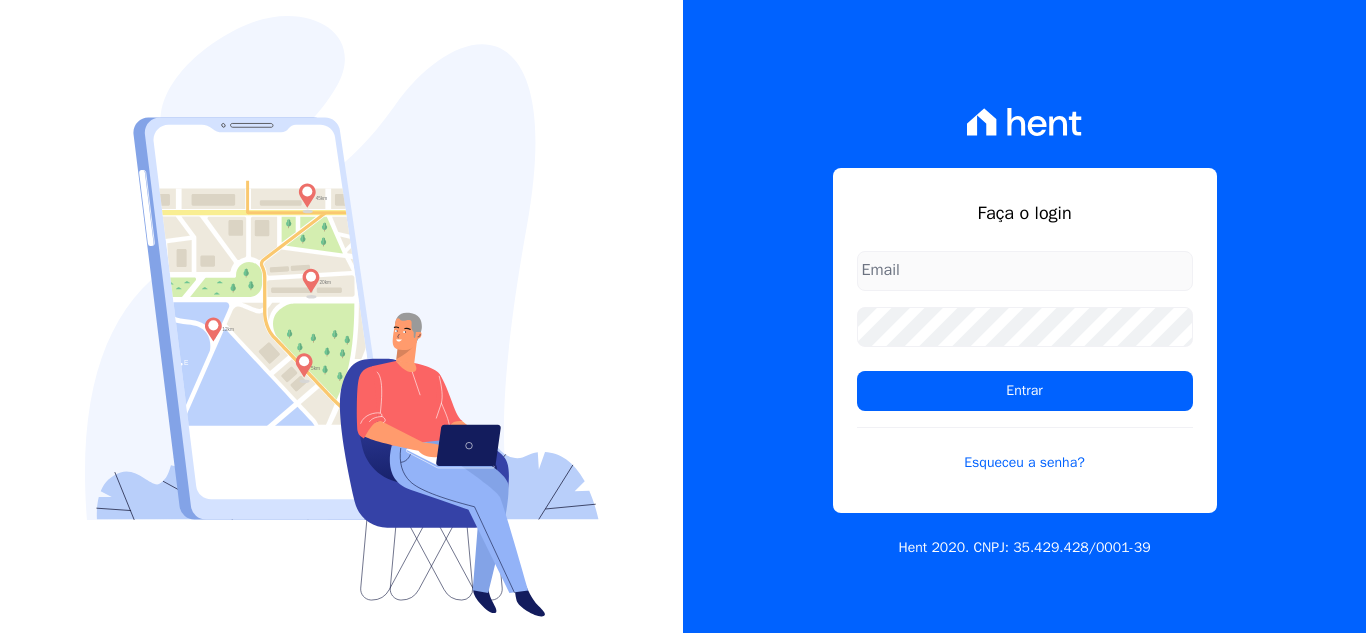 scroll, scrollTop: 0, scrollLeft: 0, axis: both 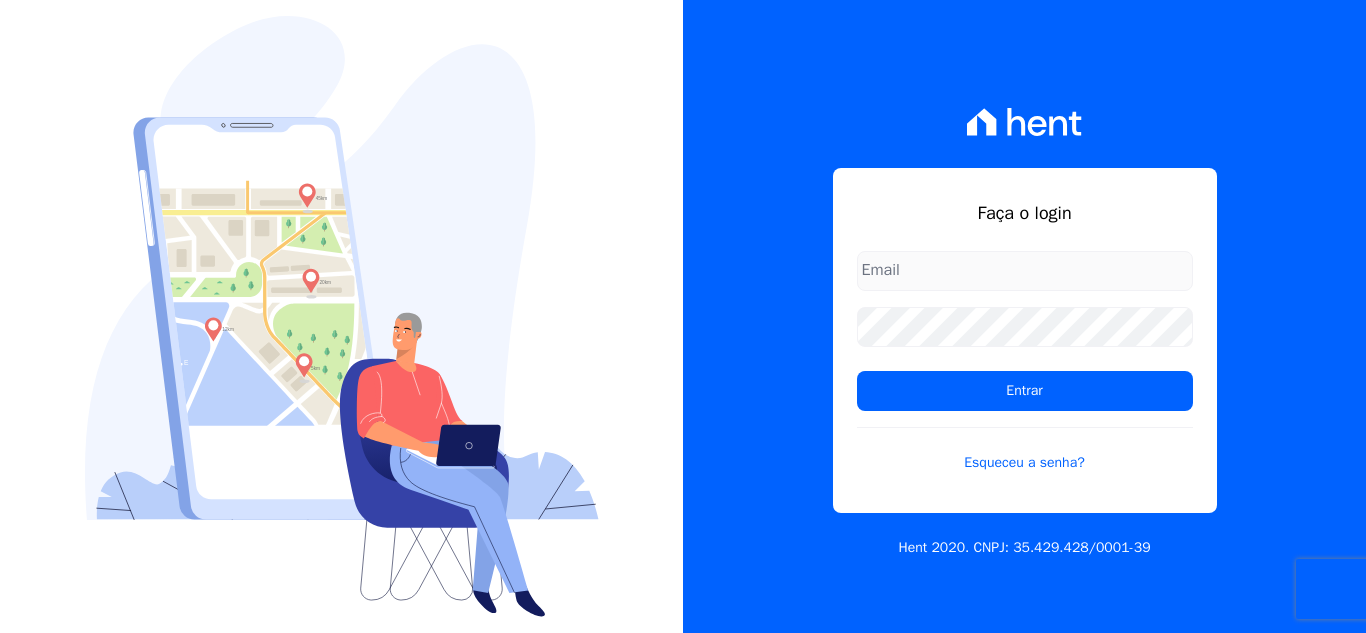 click at bounding box center (1025, 271) 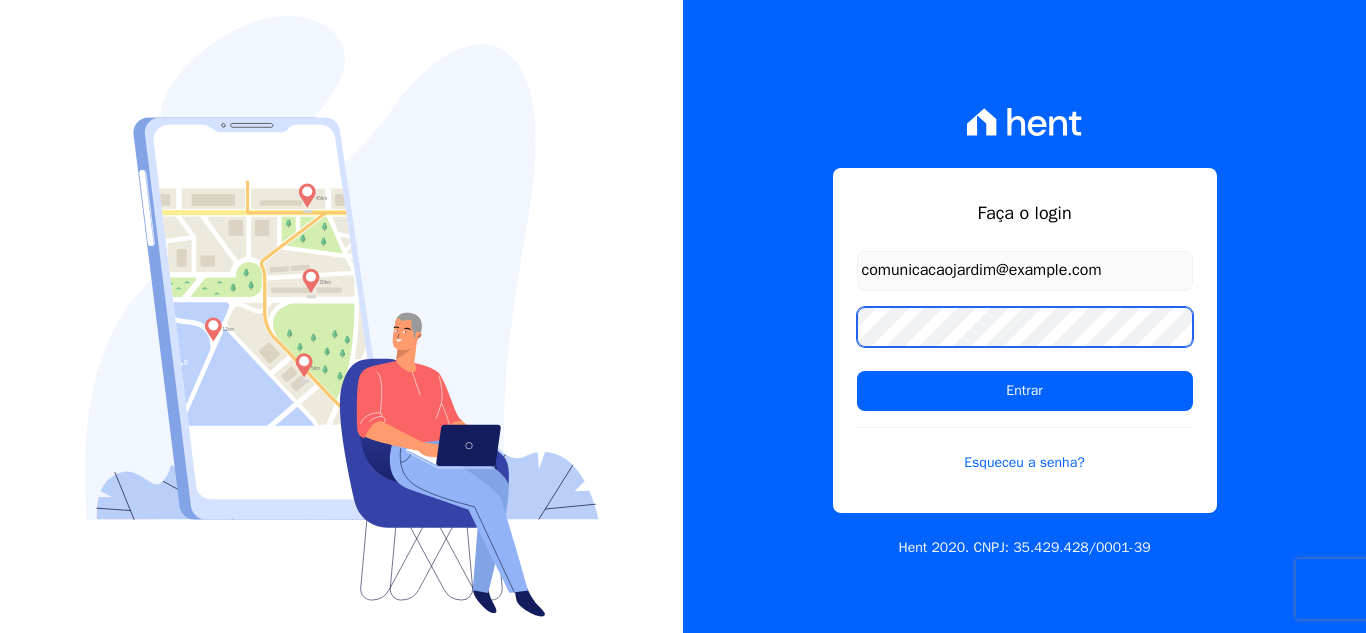 click on "Entrar" at bounding box center [1025, 391] 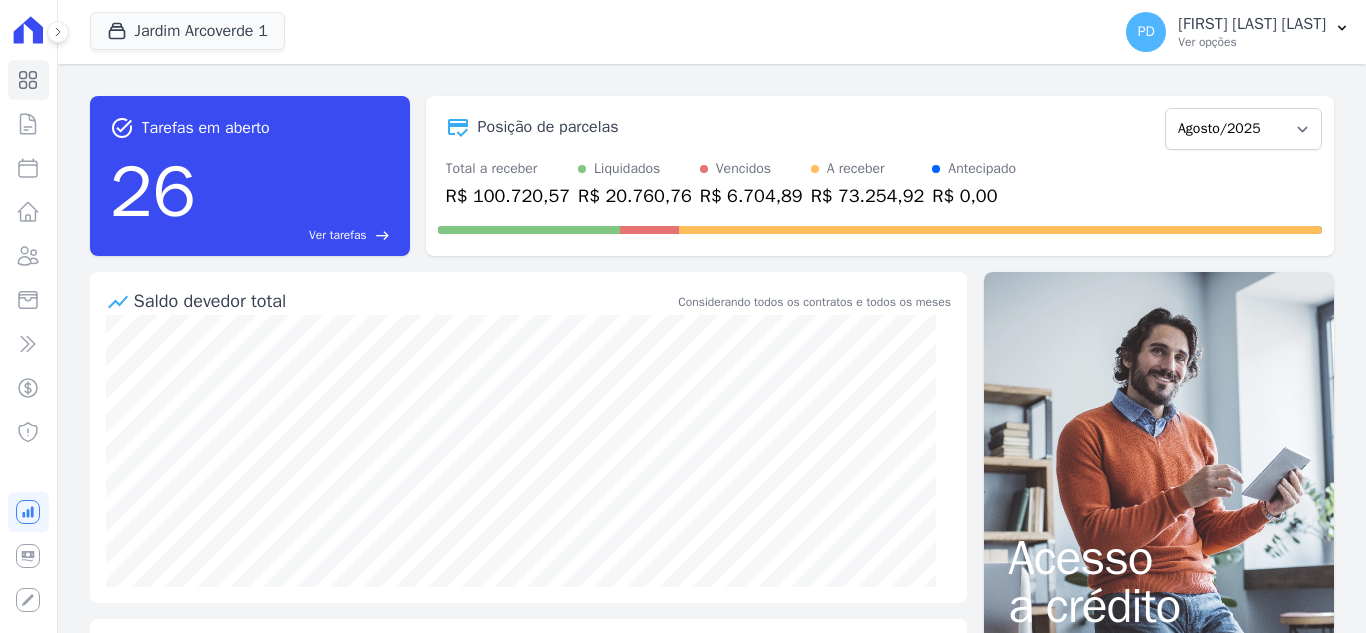 scroll, scrollTop: 0, scrollLeft: 0, axis: both 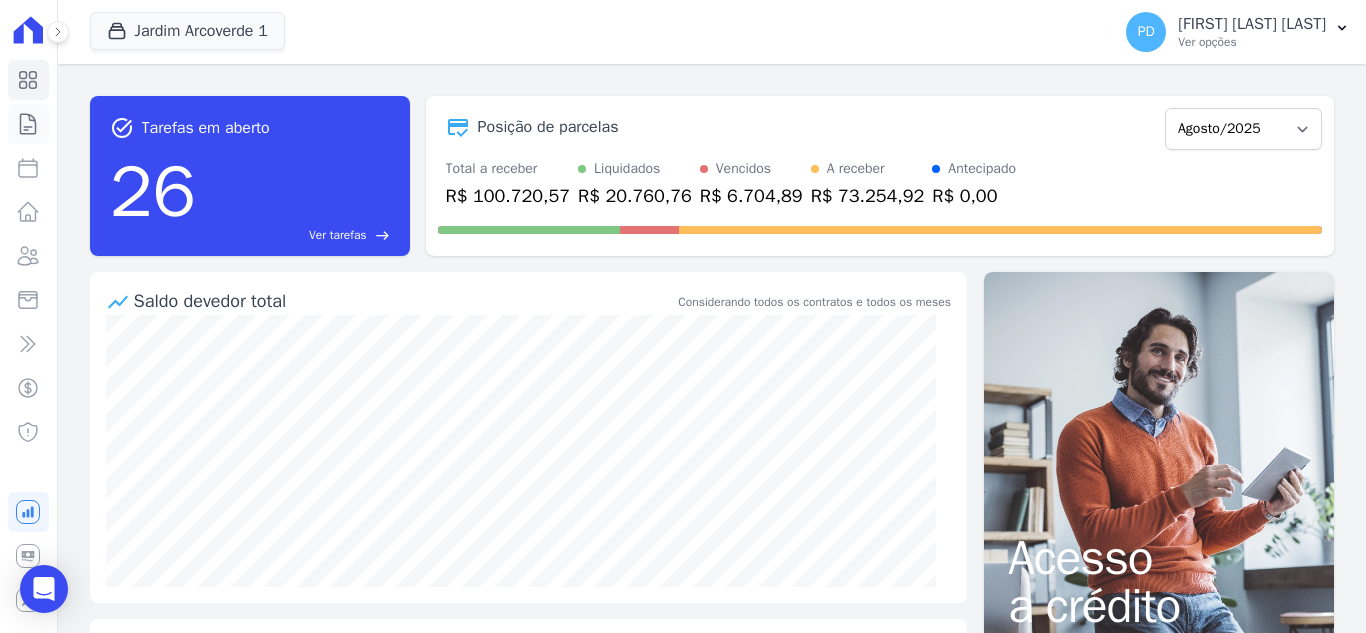click 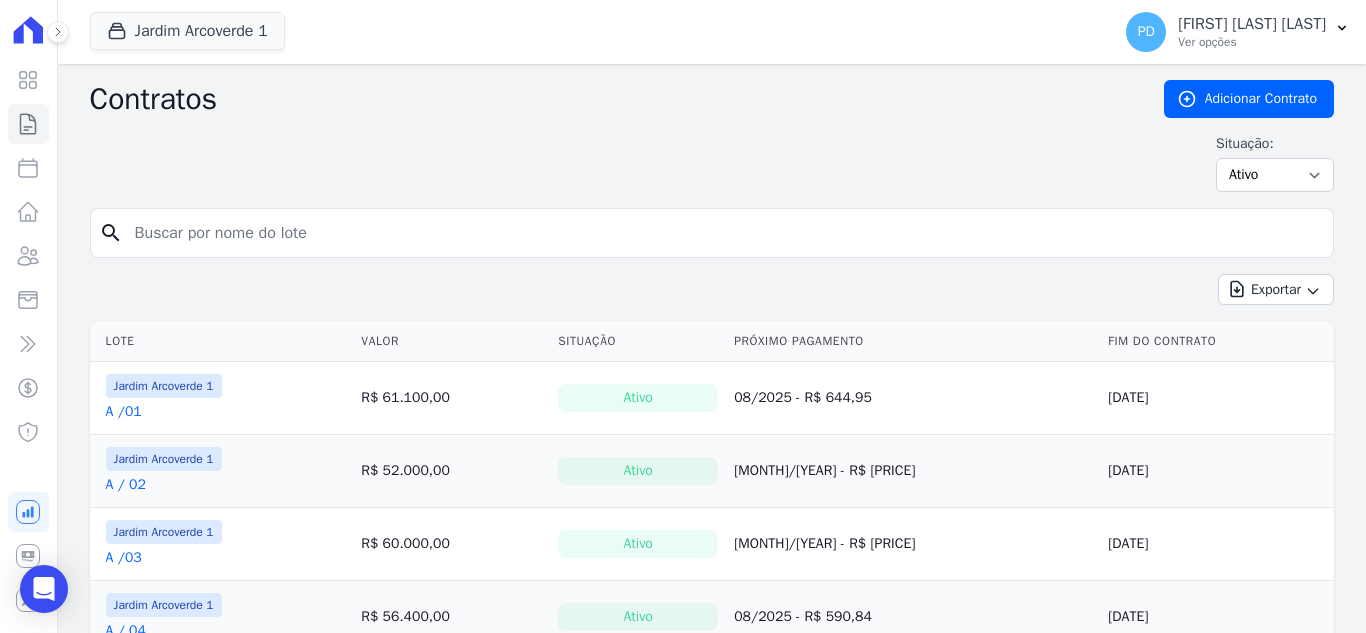 click at bounding box center (724, 233) 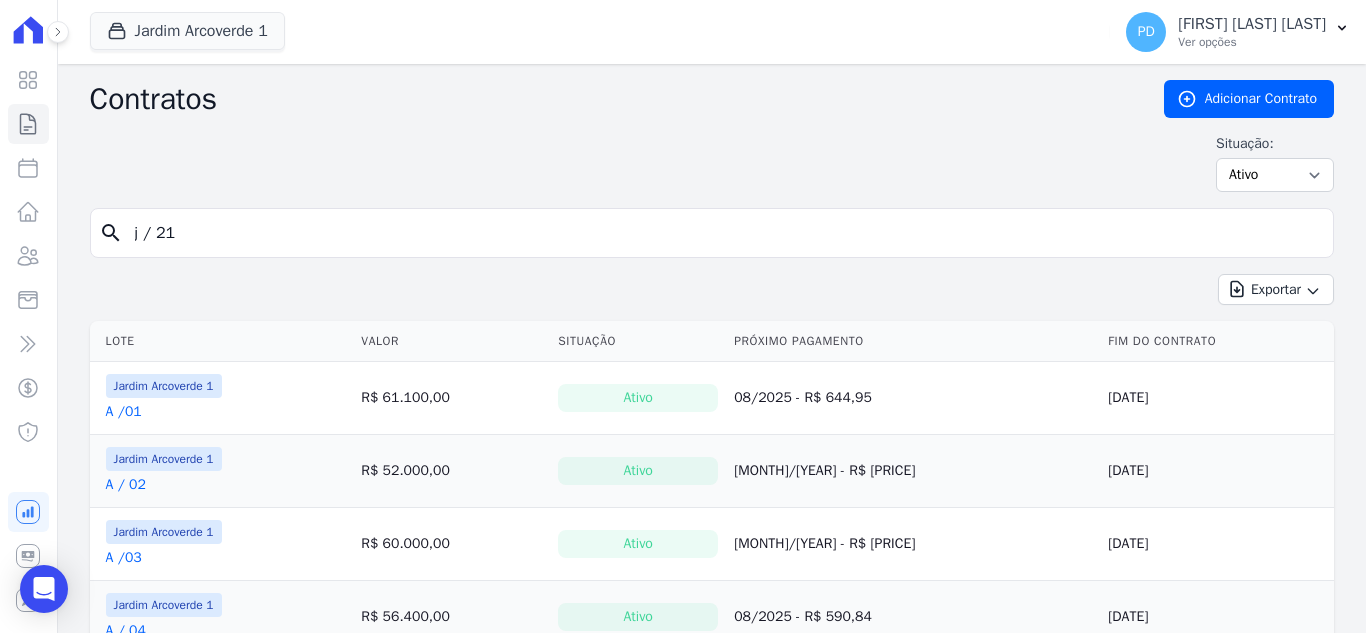 type on "j / 21" 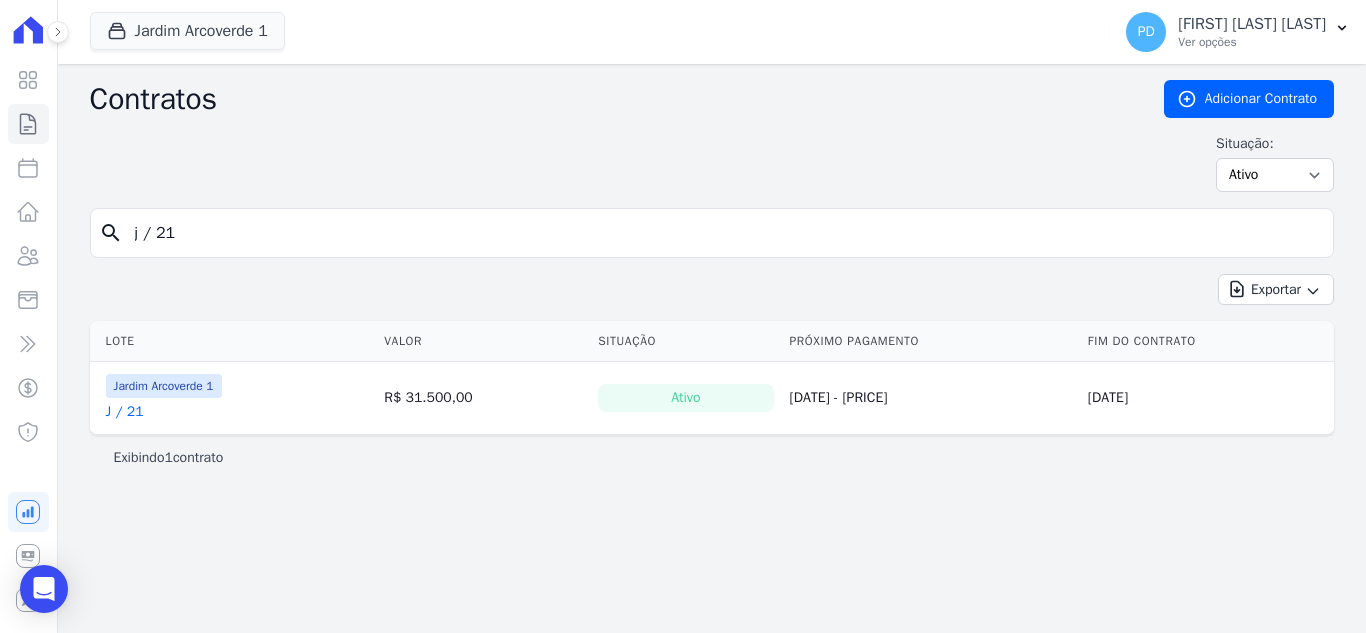 click on "J / 21" at bounding box center [125, 412] 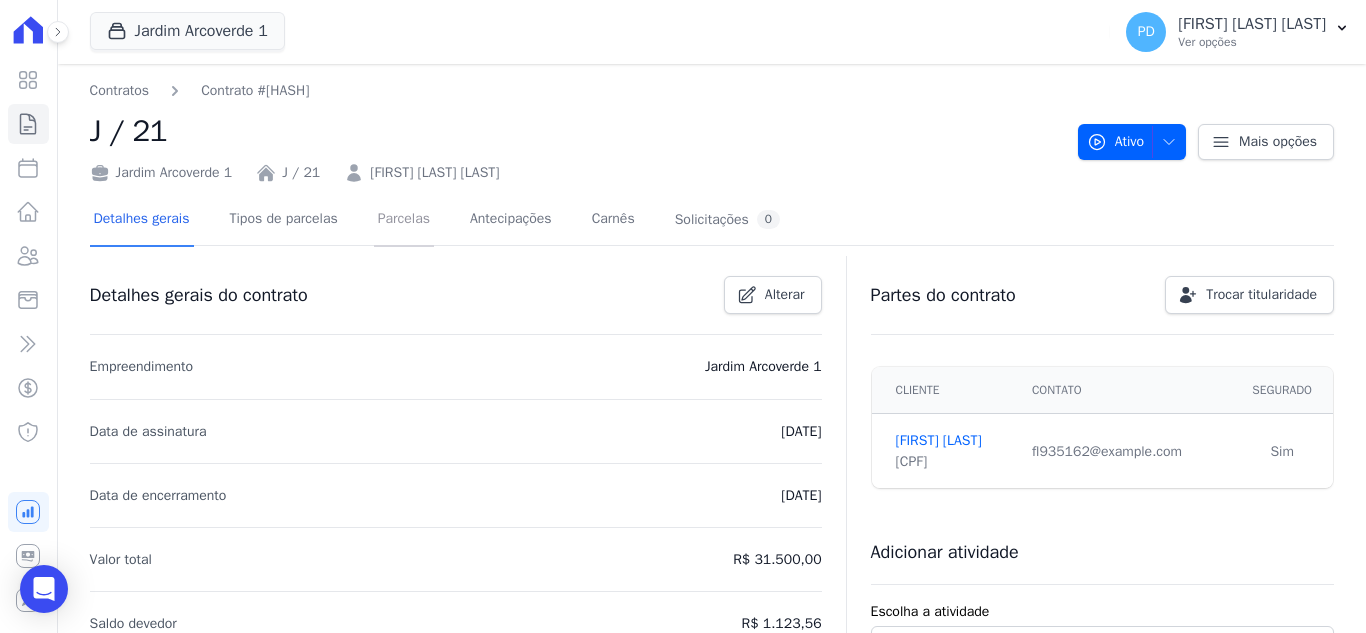 click on "Parcelas" at bounding box center [404, 220] 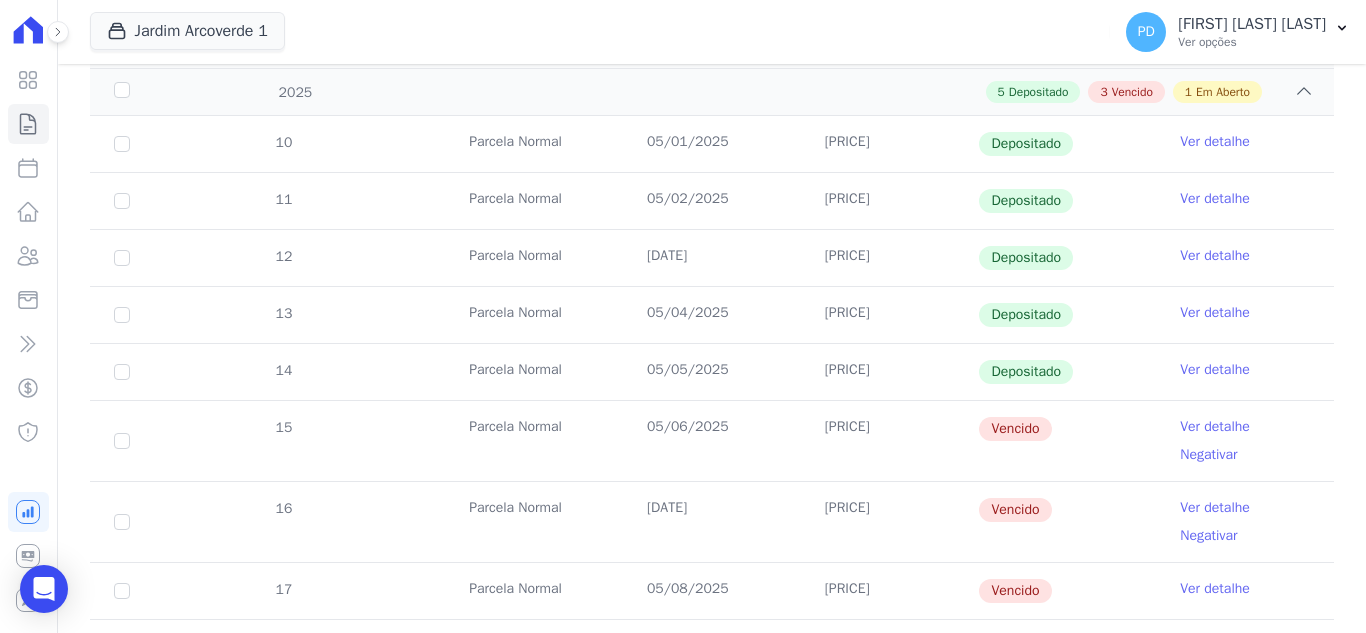 scroll, scrollTop: 500, scrollLeft: 0, axis: vertical 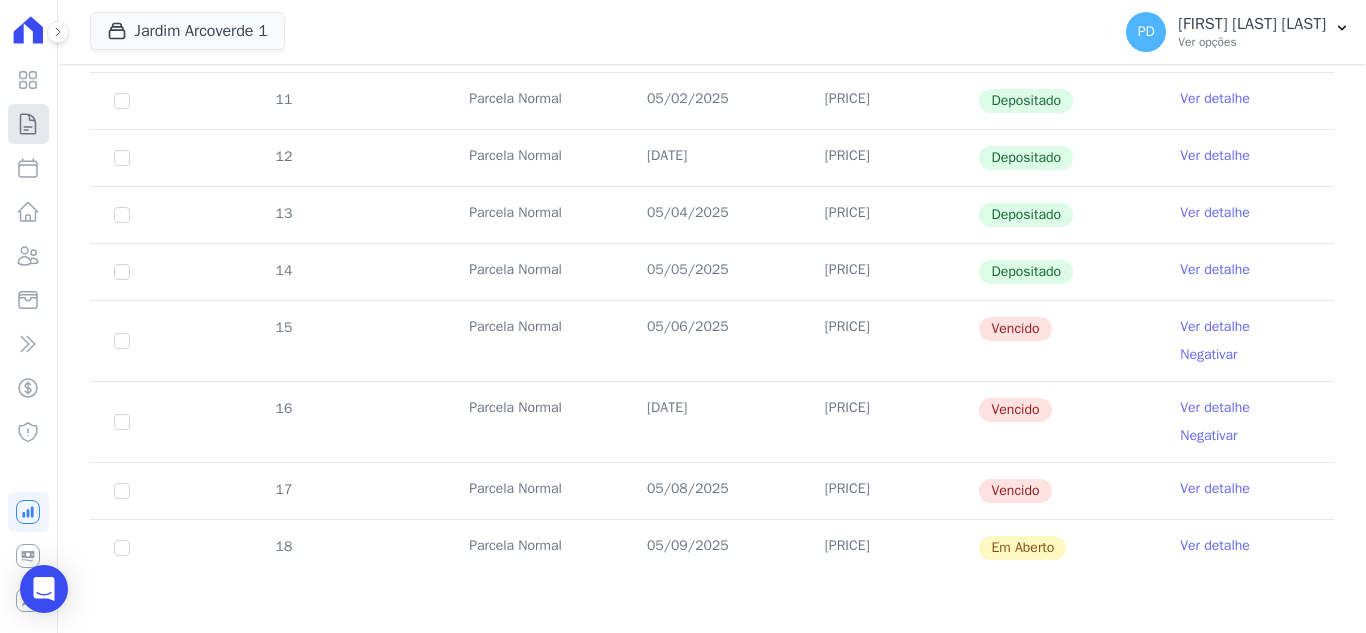 click 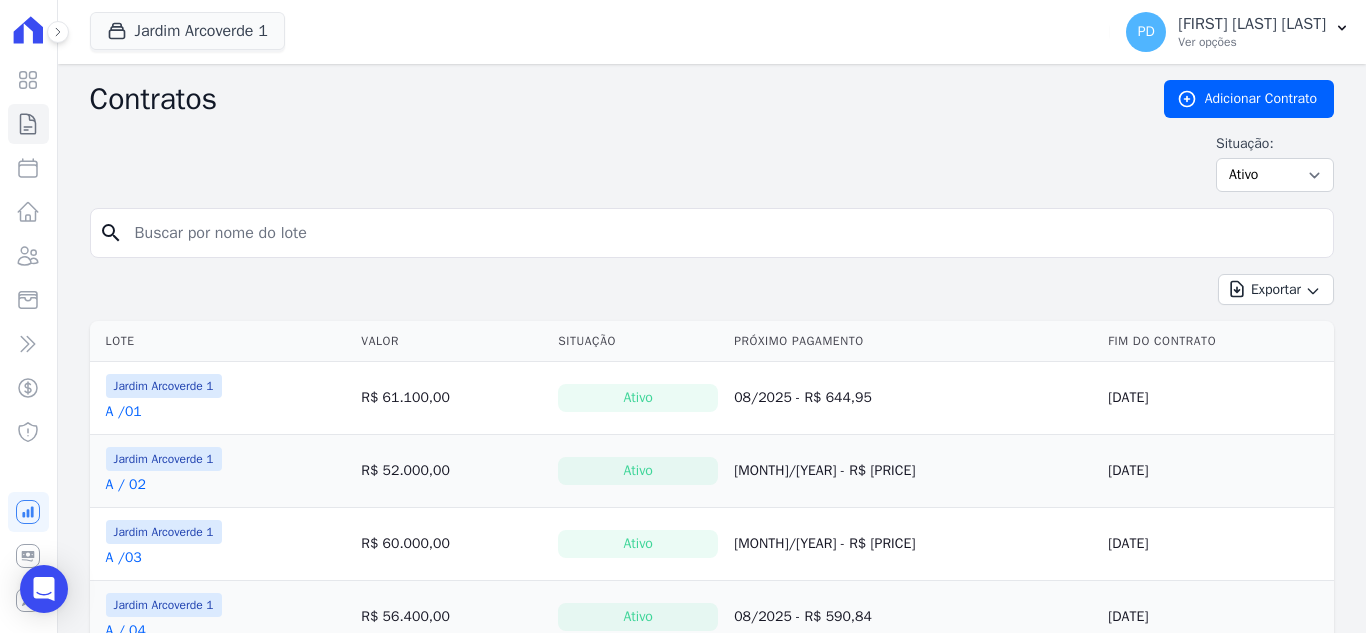 click at bounding box center [724, 233] 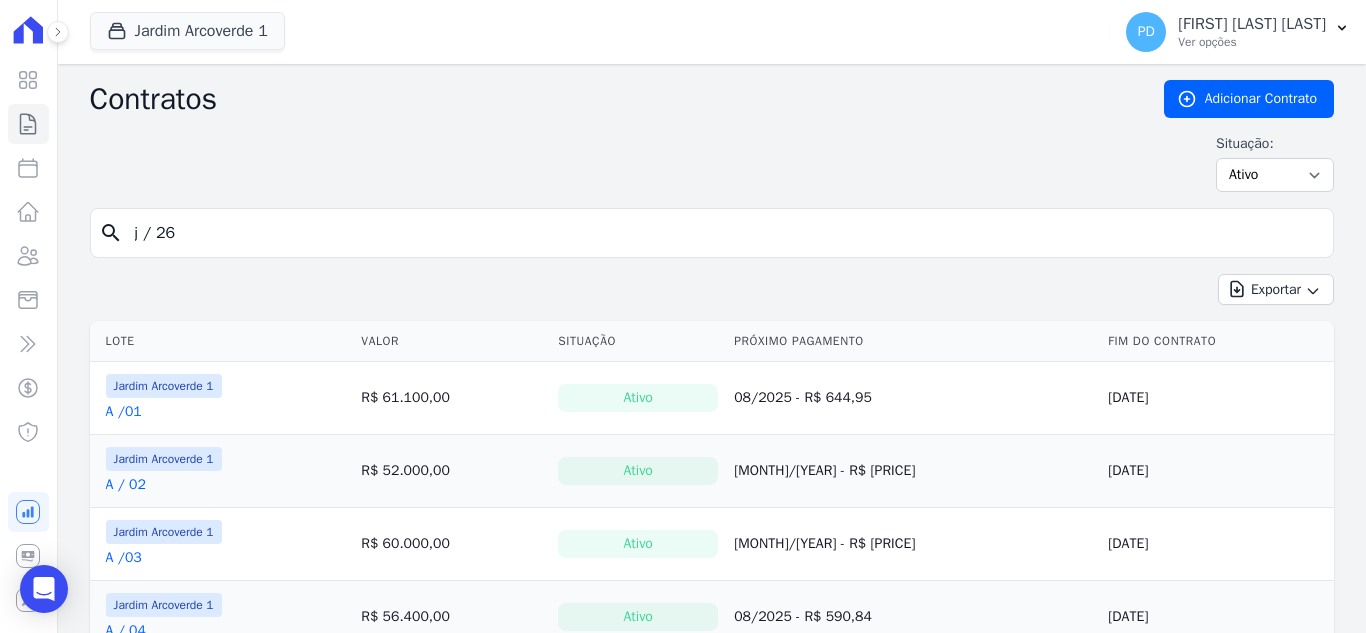 type on "j / 26" 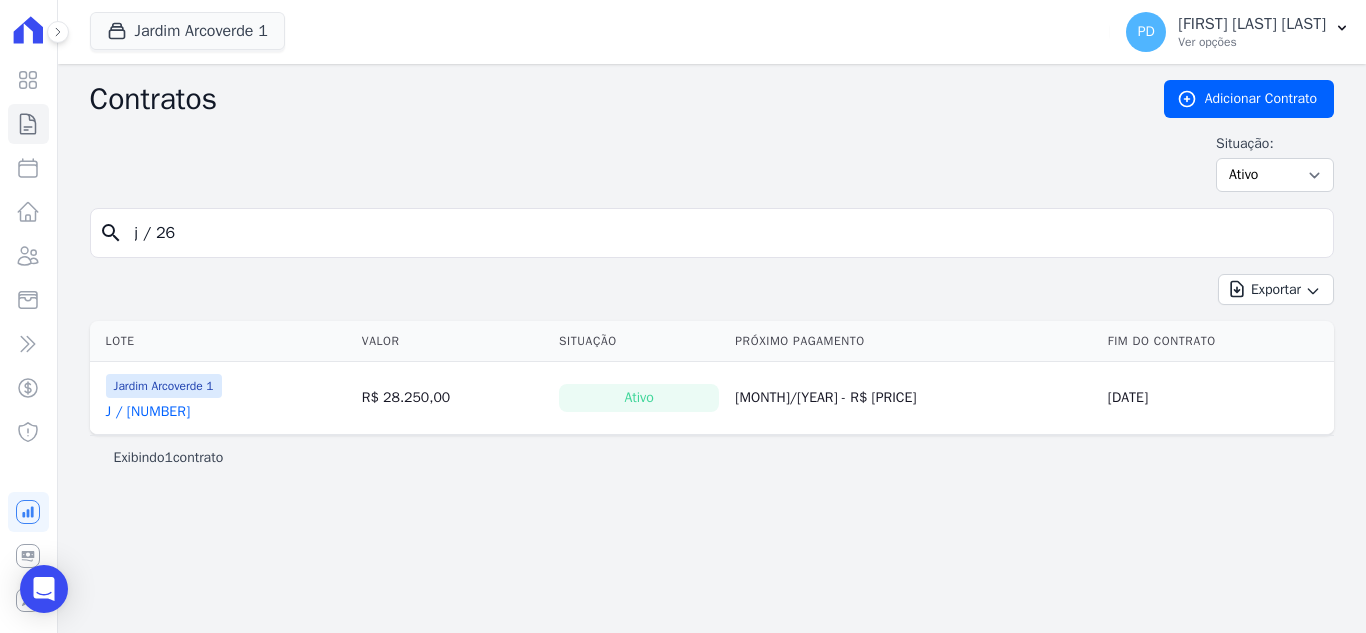 click on "J / [NUMBER]" at bounding box center (148, 412) 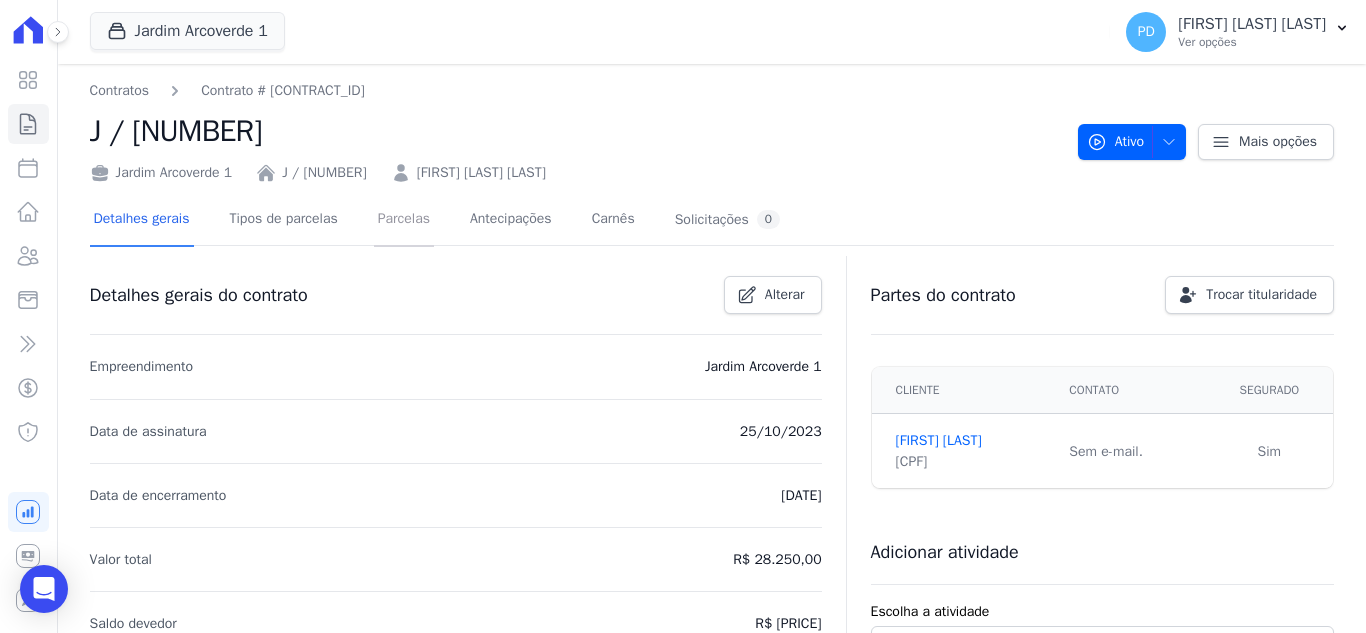 click on "Parcelas" at bounding box center [404, 220] 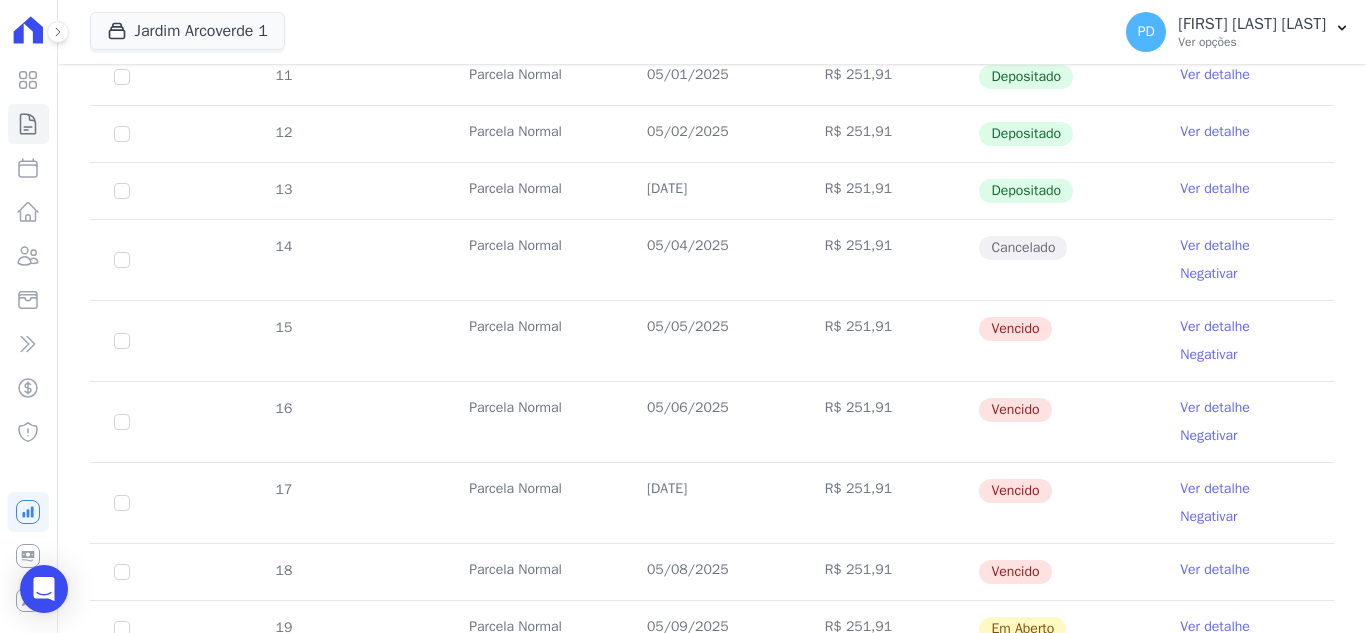 scroll, scrollTop: 551, scrollLeft: 0, axis: vertical 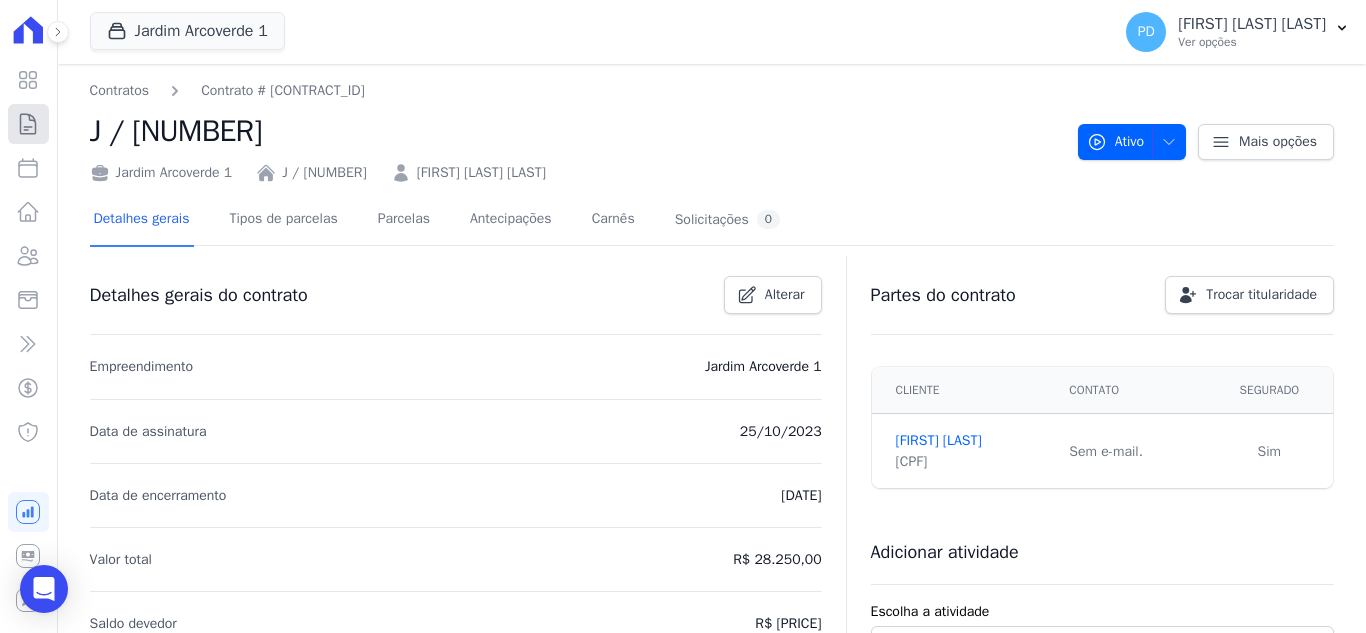 click 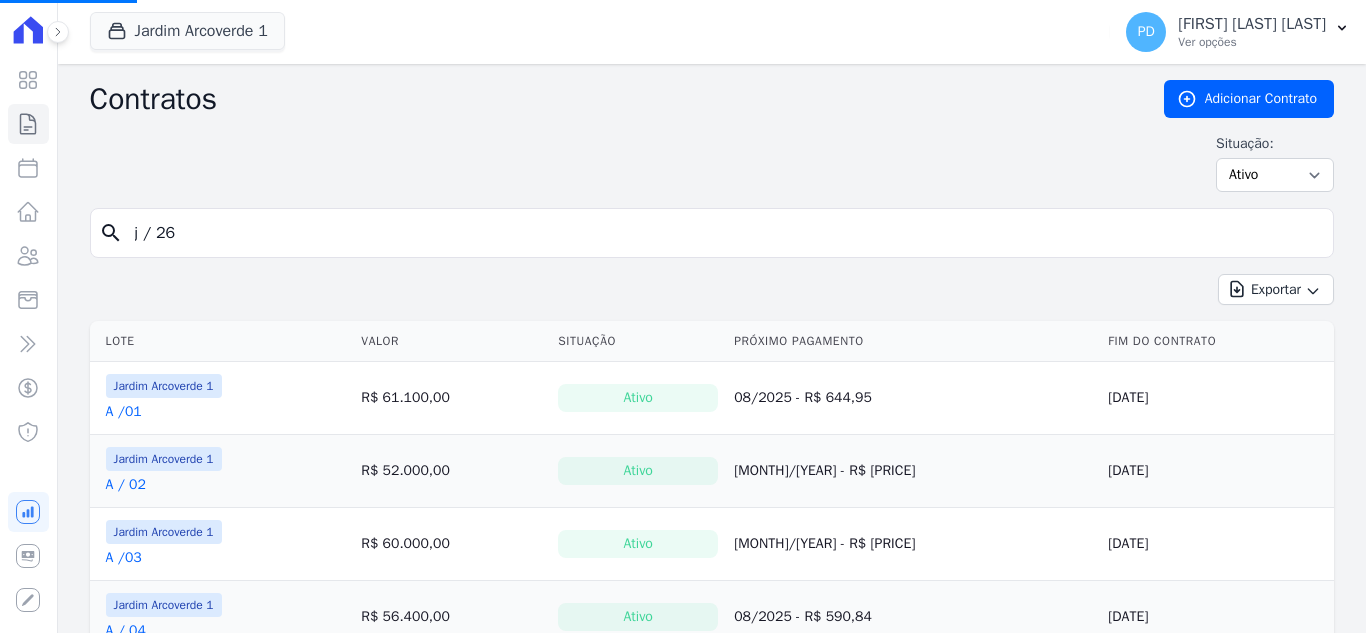click on "j / 26" at bounding box center (724, 233) 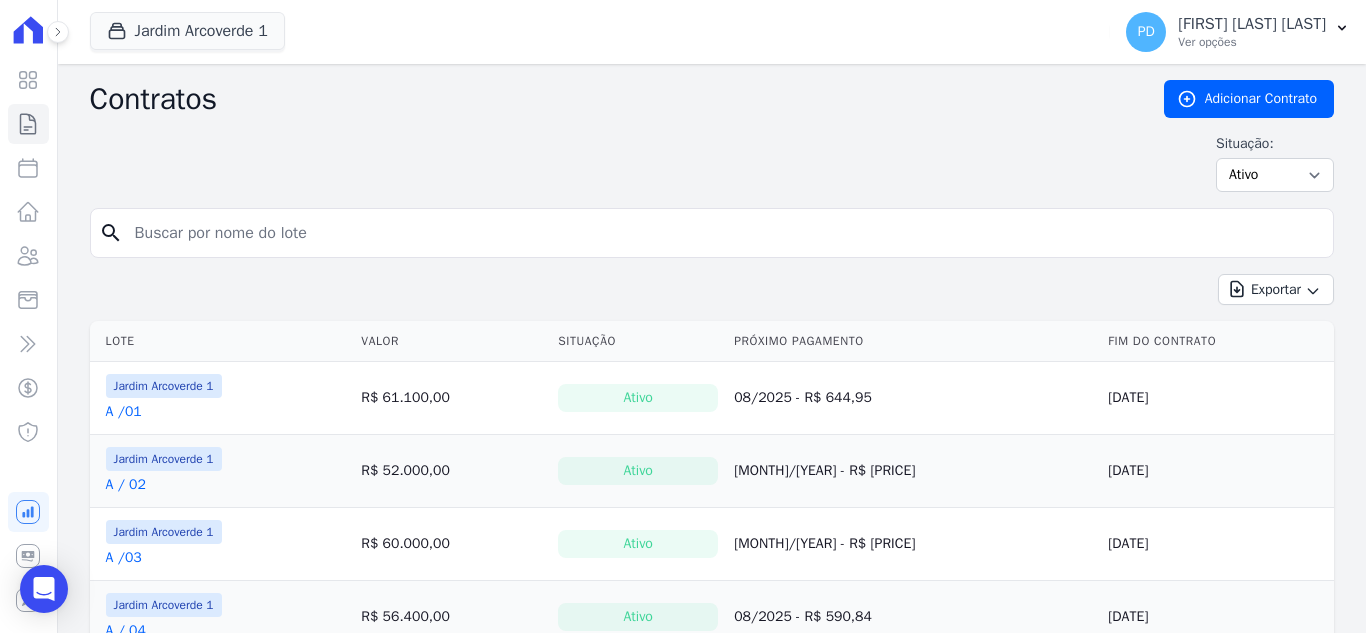 click at bounding box center (724, 233) 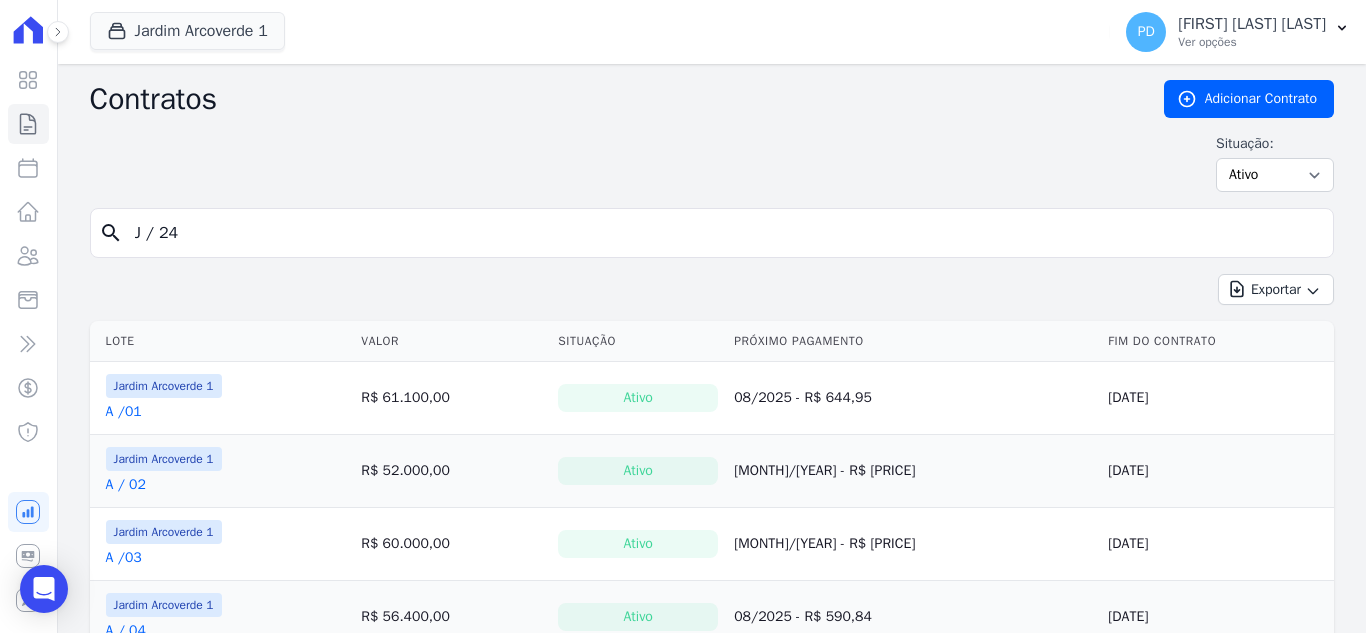 type on "J / 24" 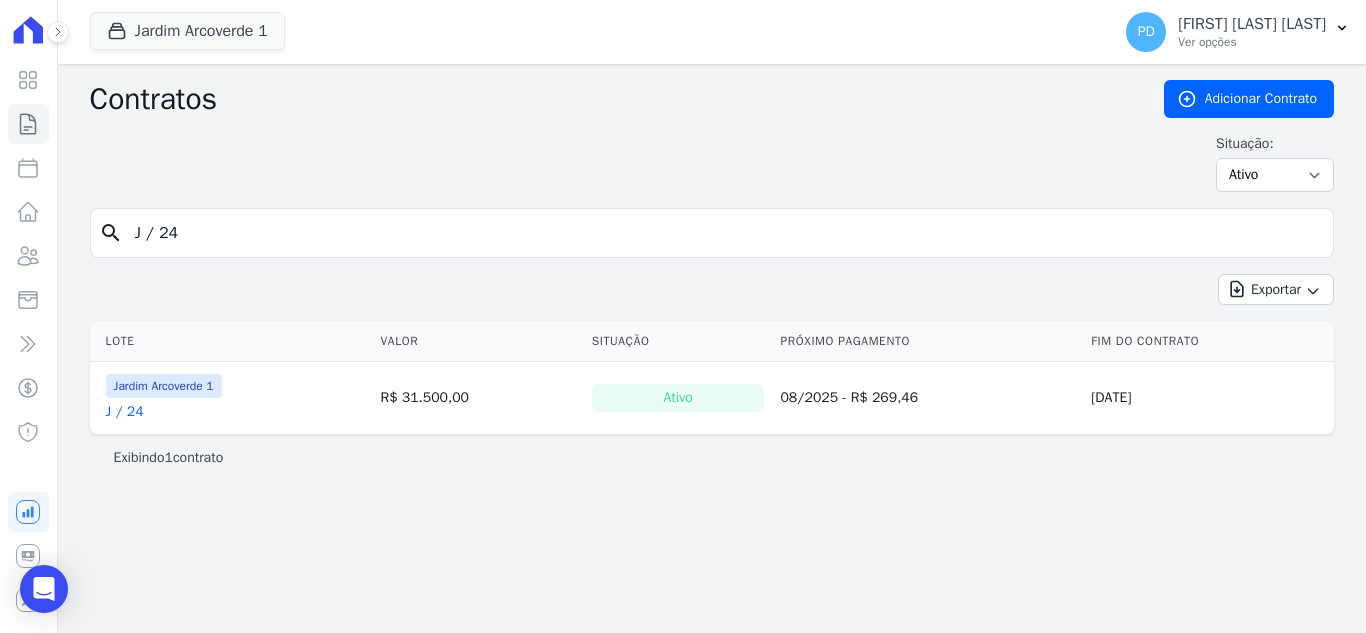 click on "J / 24" at bounding box center [125, 412] 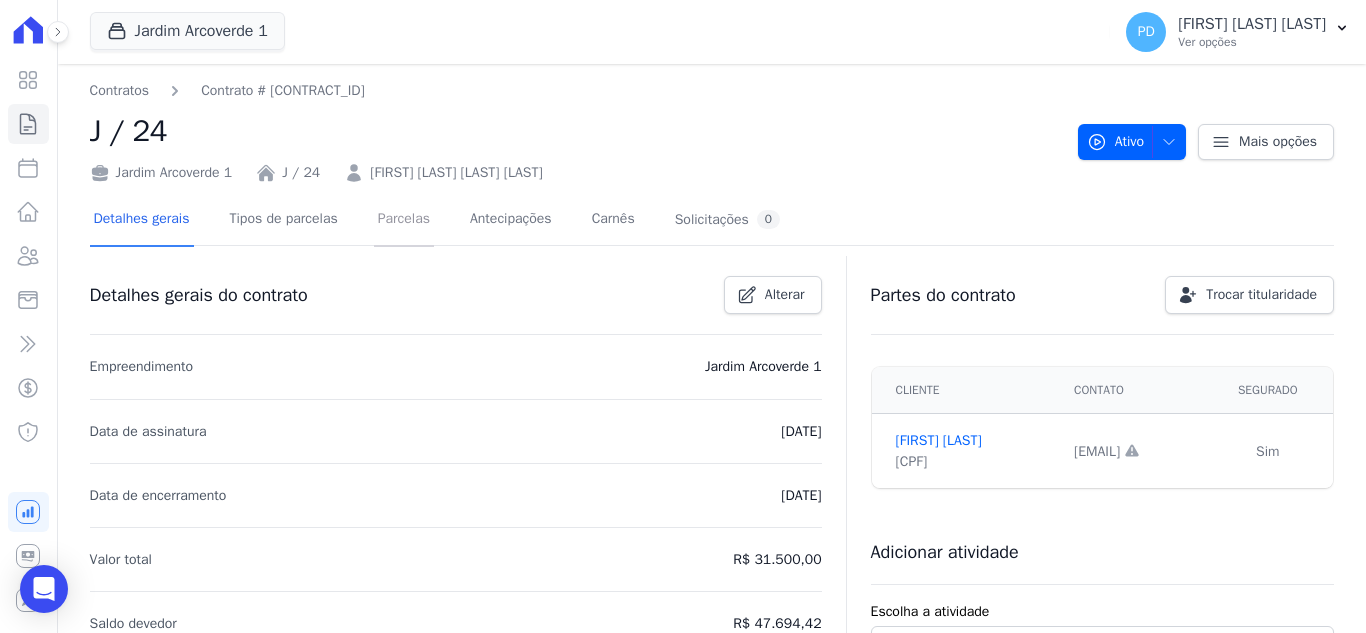 click on "Parcelas" at bounding box center [404, 220] 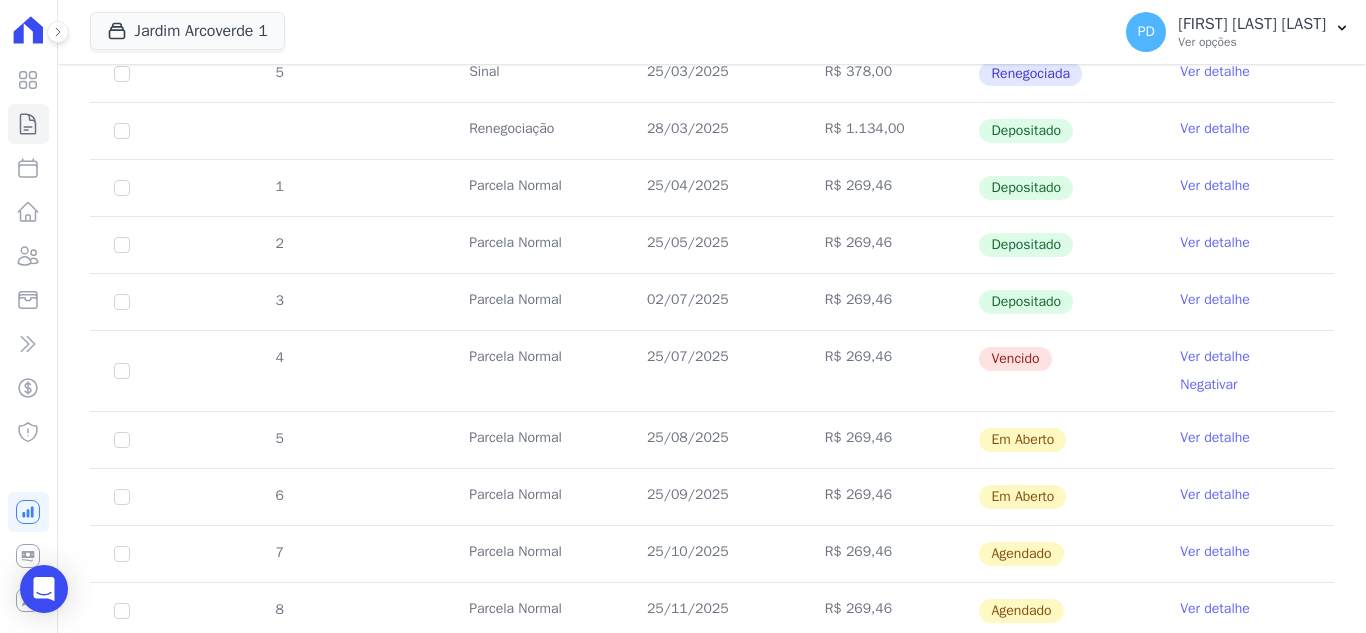 scroll, scrollTop: 600, scrollLeft: 0, axis: vertical 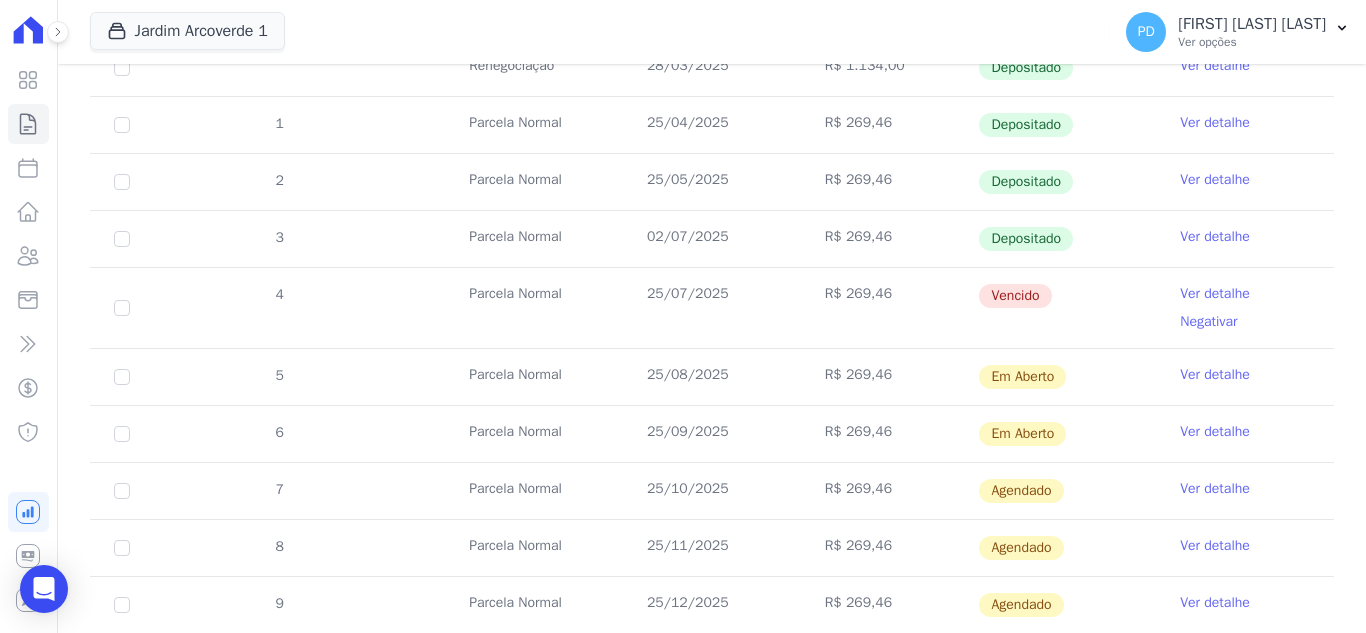 click on "Ver detalhe" at bounding box center (1215, 294) 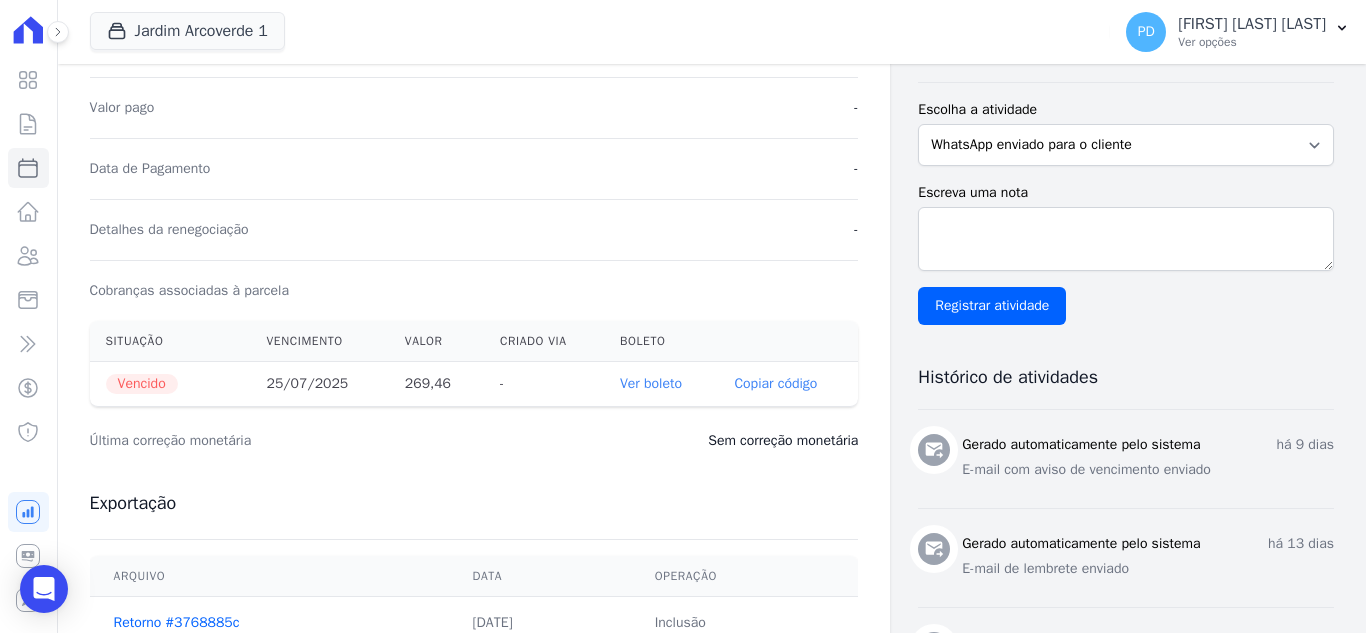 scroll, scrollTop: 500, scrollLeft: 0, axis: vertical 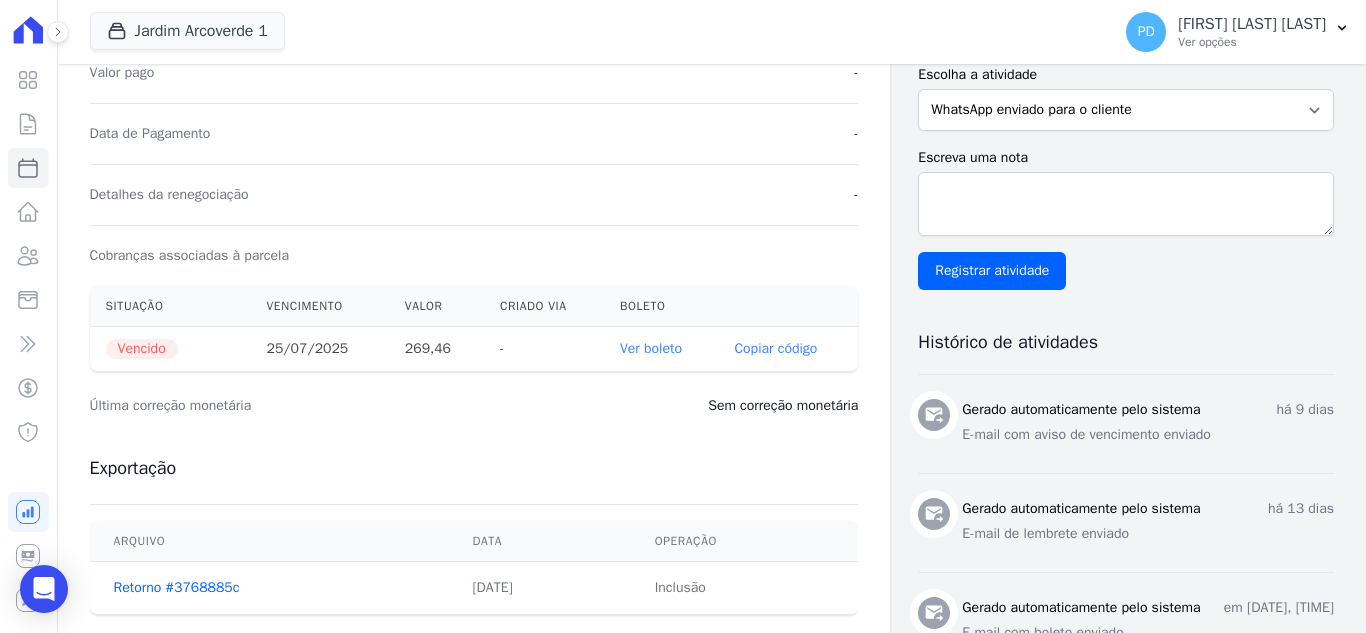 click on "Ver boleto" at bounding box center (651, 348) 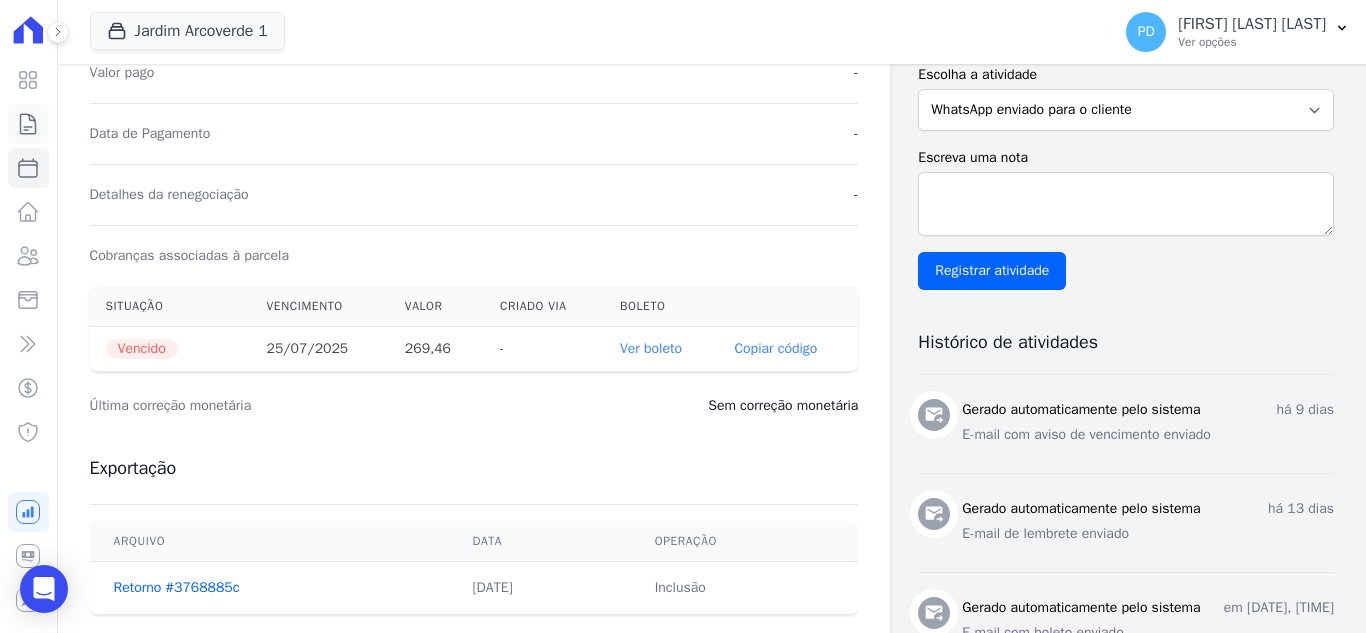 click 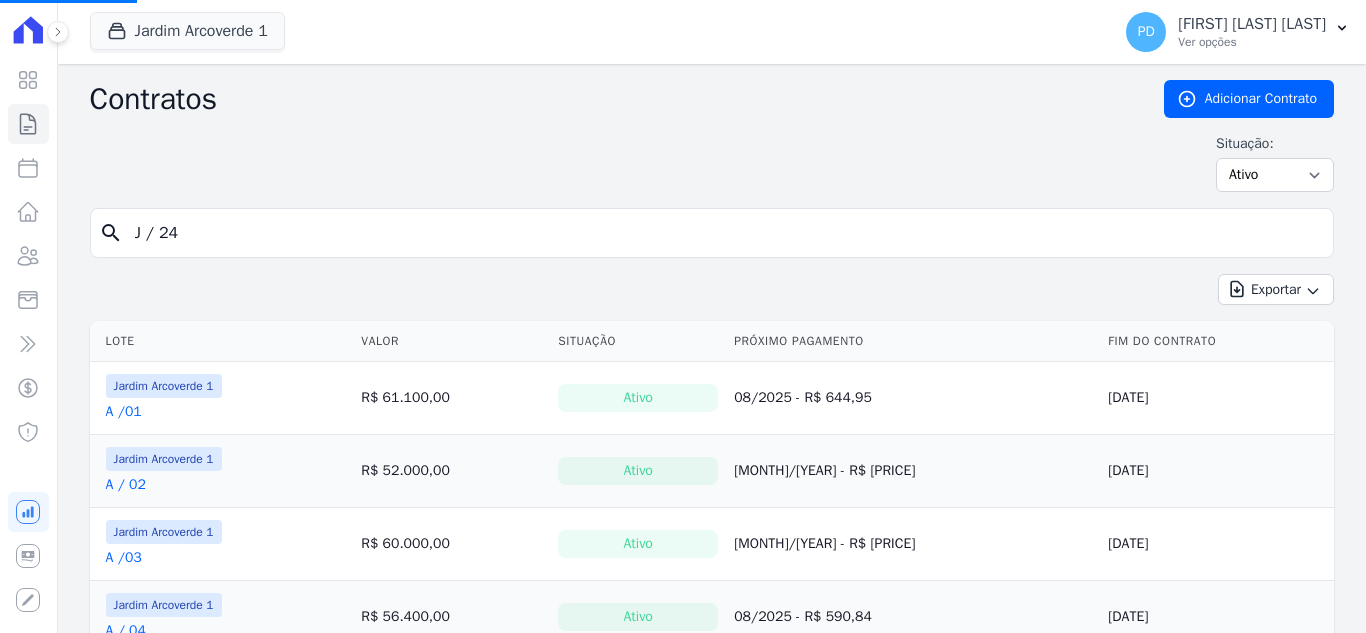 click on "J / 24" at bounding box center [724, 233] 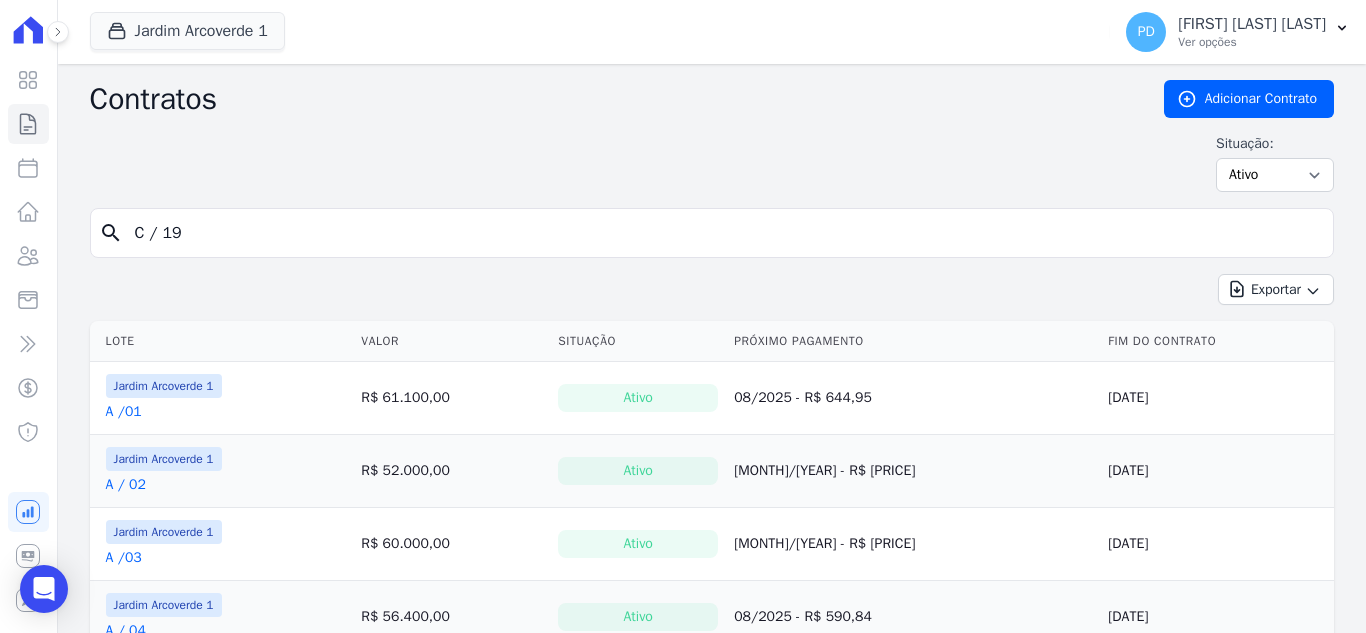 type on "C / 19" 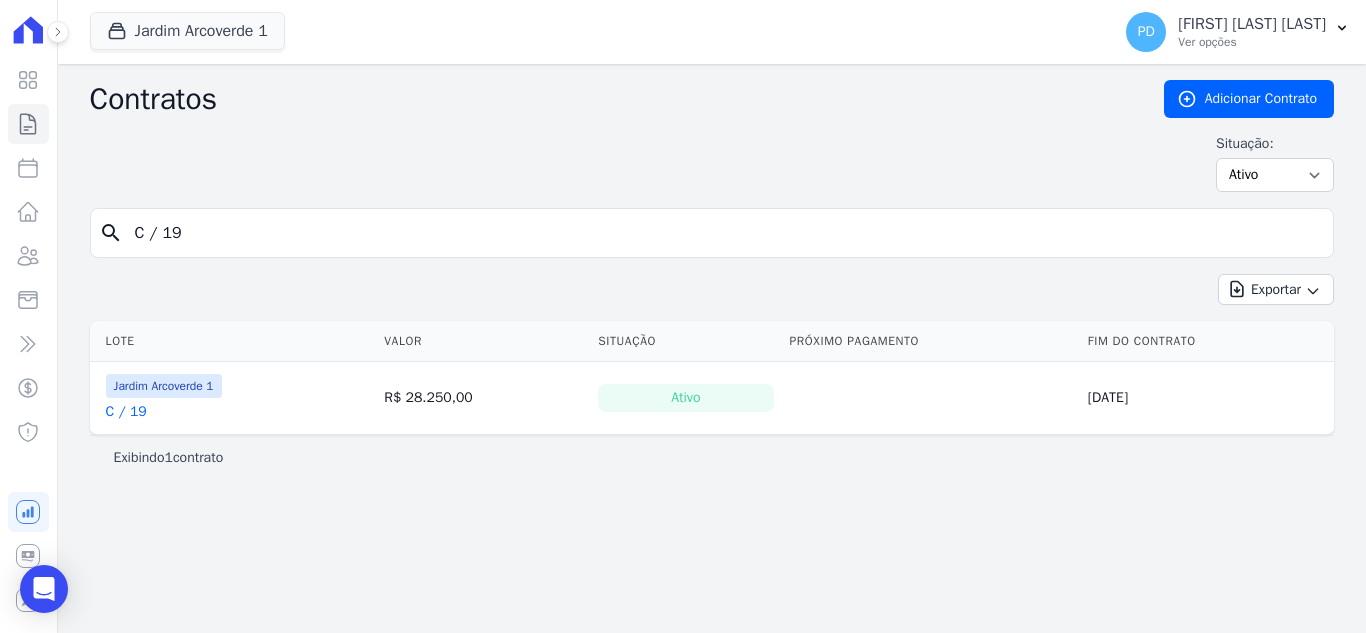 click on "C / 19" at bounding box center [126, 412] 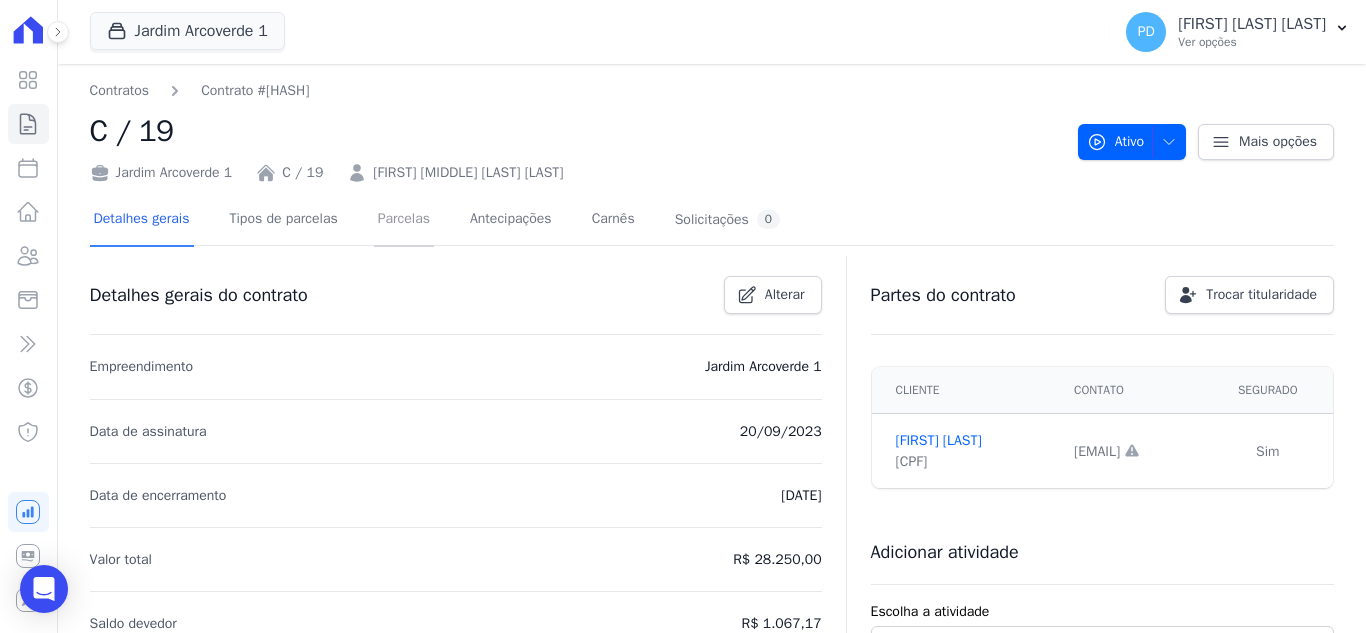 click on "Parcelas" at bounding box center (404, 220) 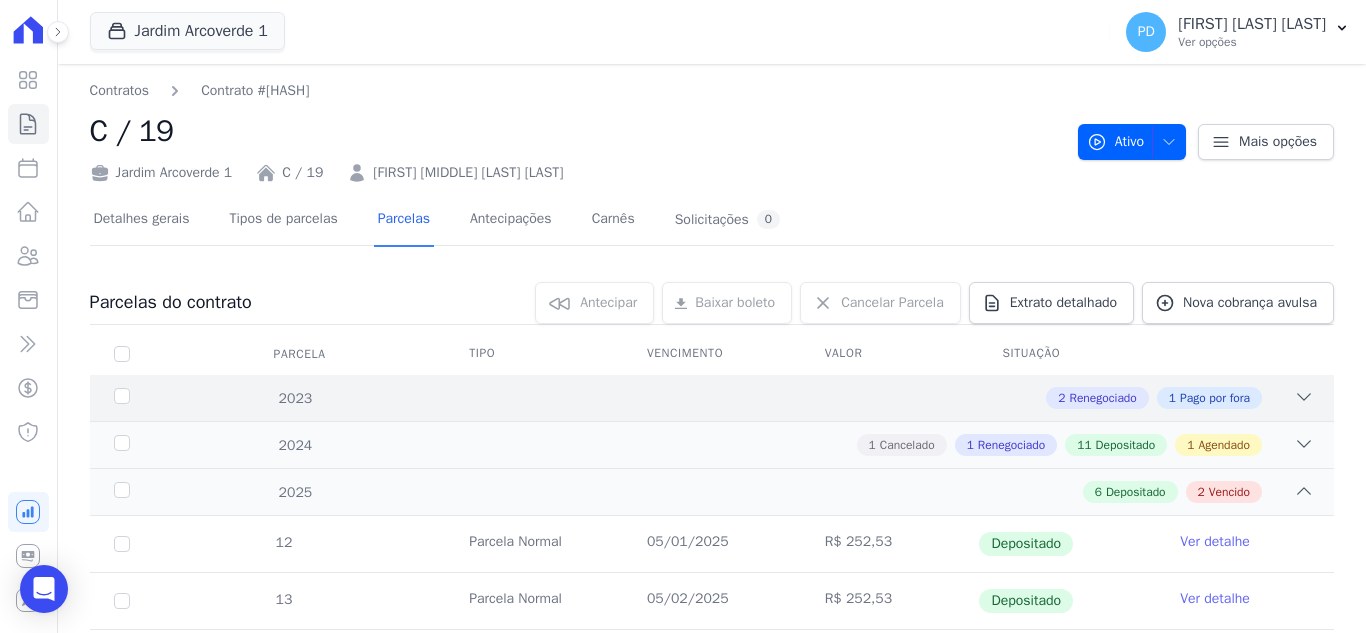 scroll, scrollTop: 422, scrollLeft: 0, axis: vertical 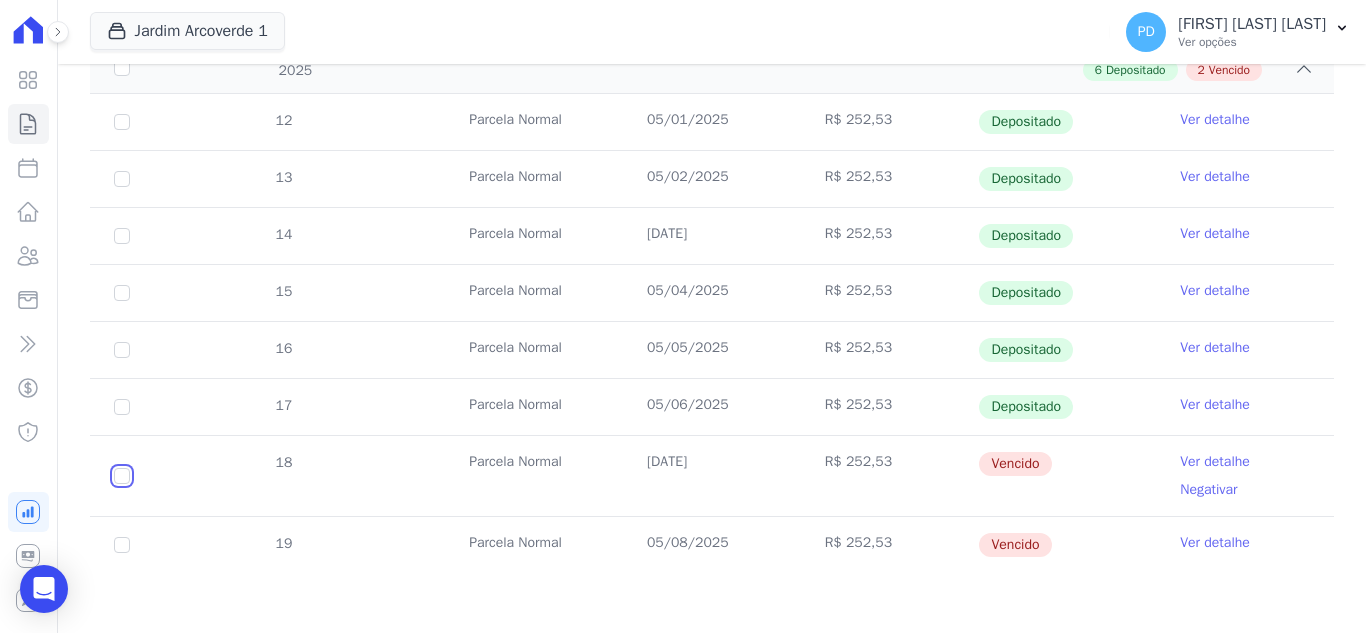 click at bounding box center (122, 476) 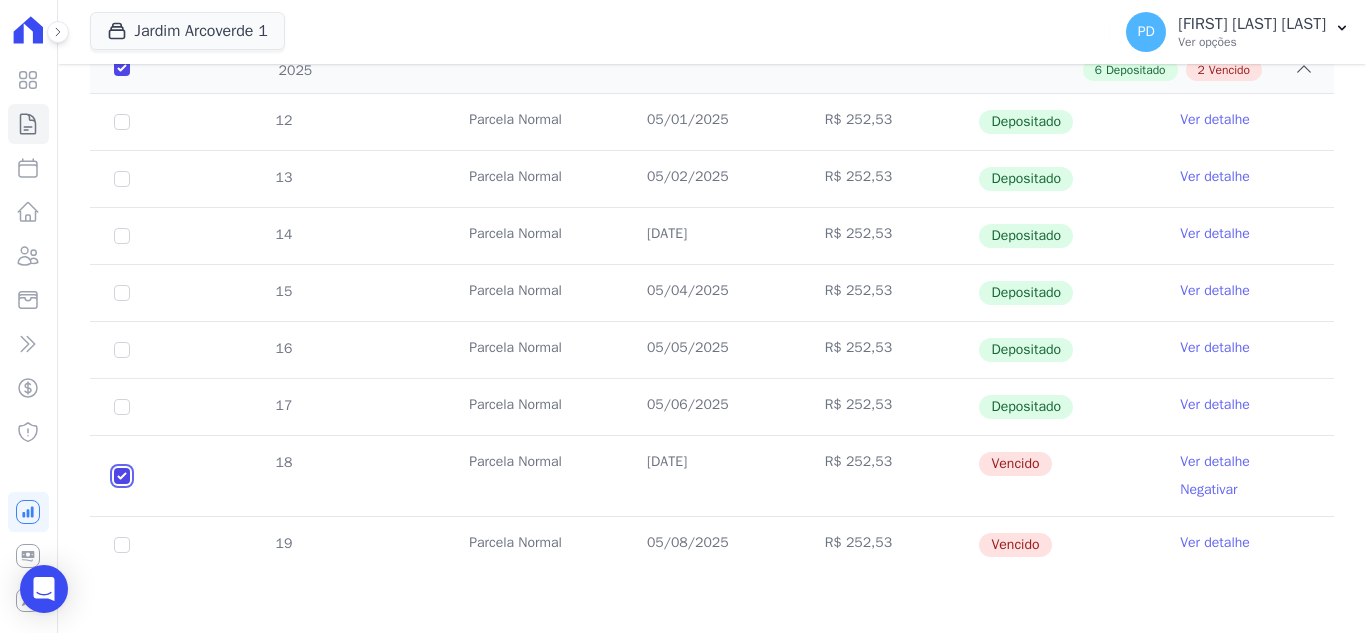 checkbox on "true" 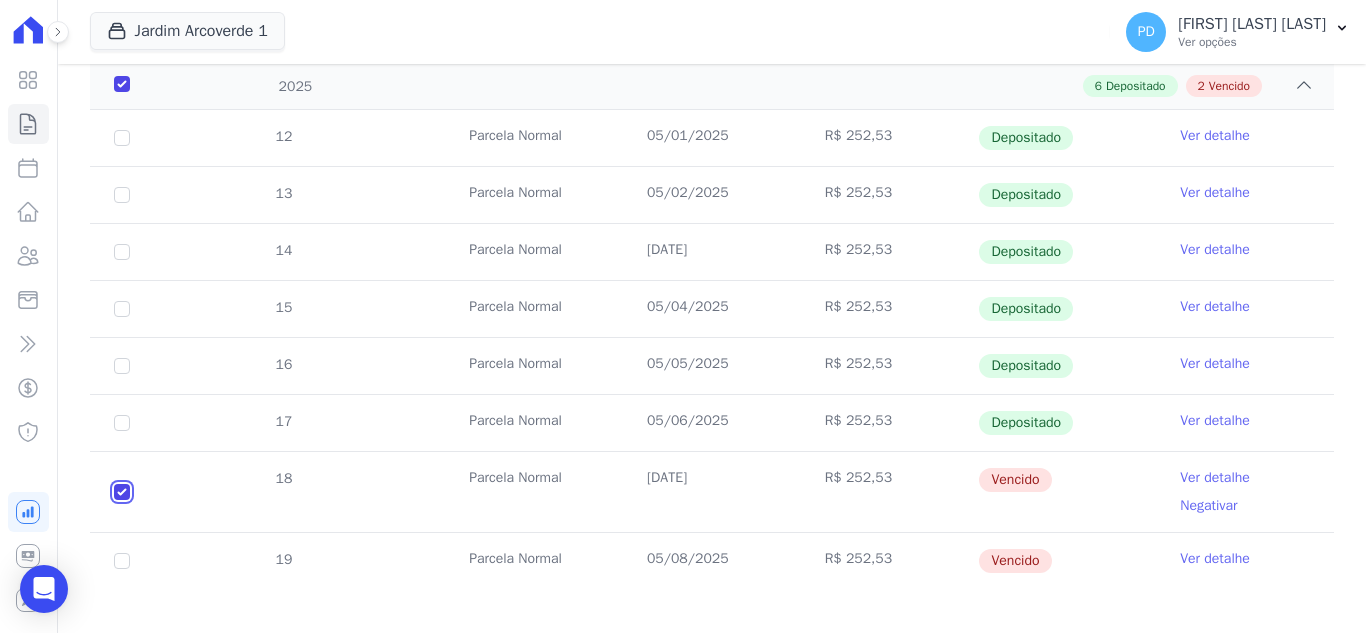 scroll, scrollTop: 438, scrollLeft: 0, axis: vertical 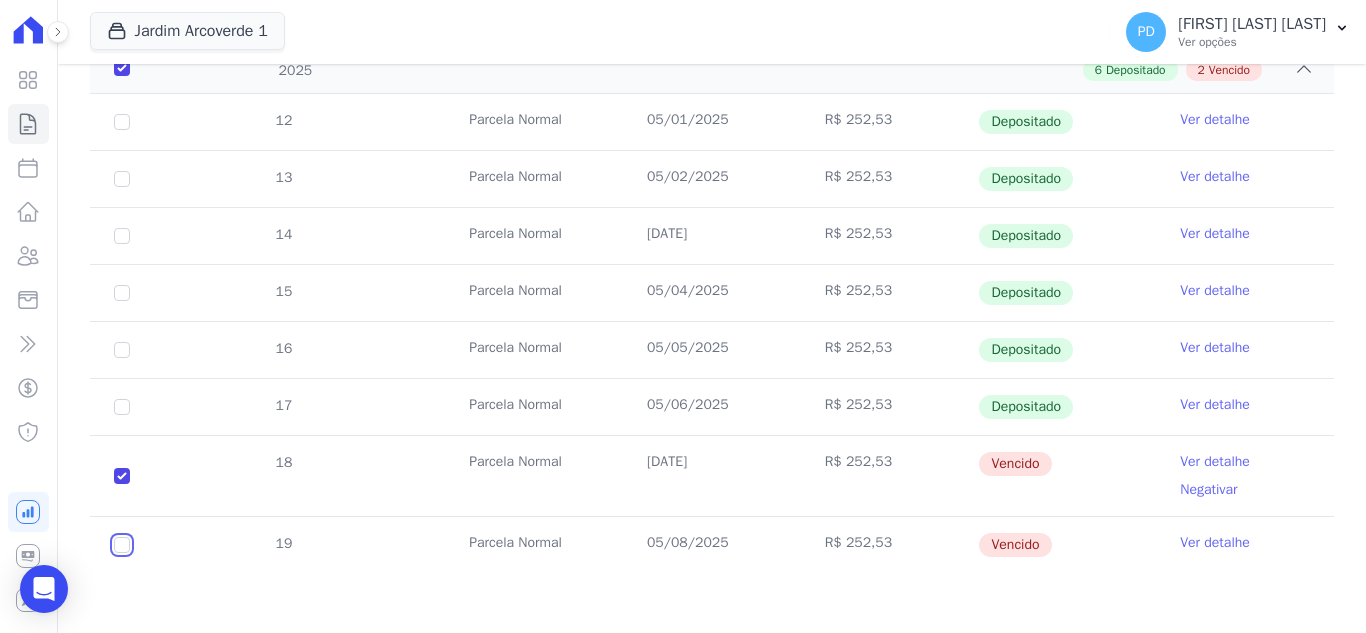 click at bounding box center (122, 476) 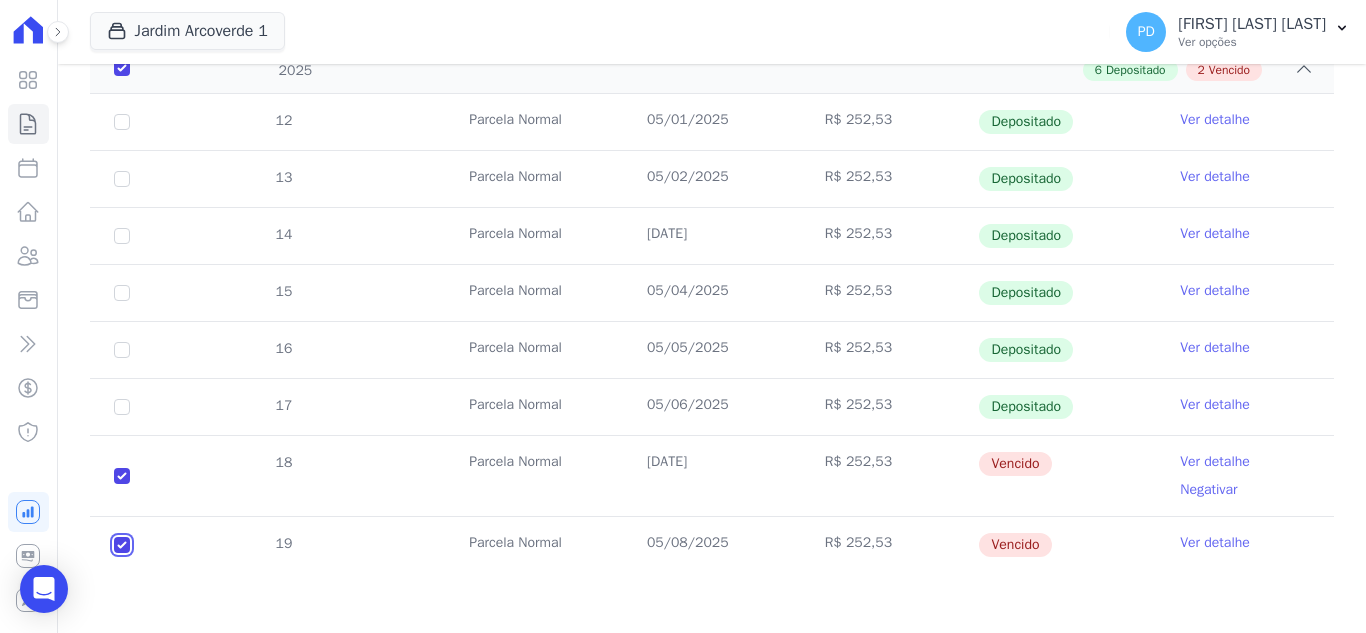 checkbox on "true" 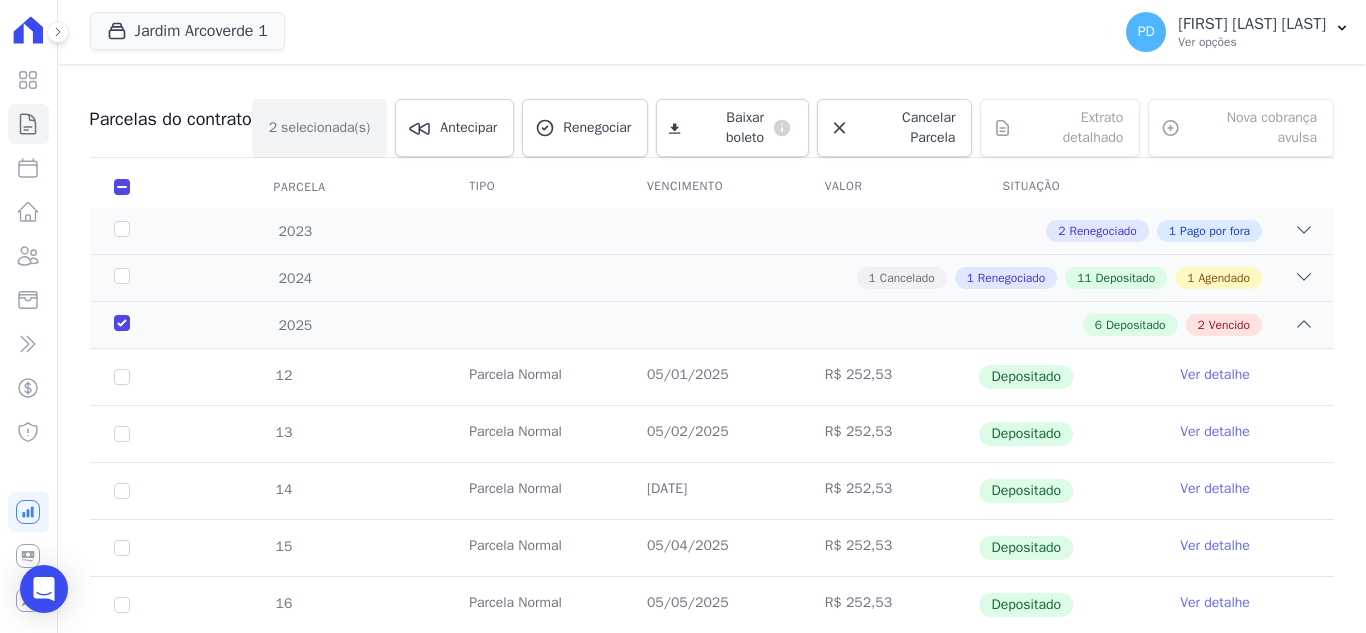 scroll, scrollTop: 0, scrollLeft: 0, axis: both 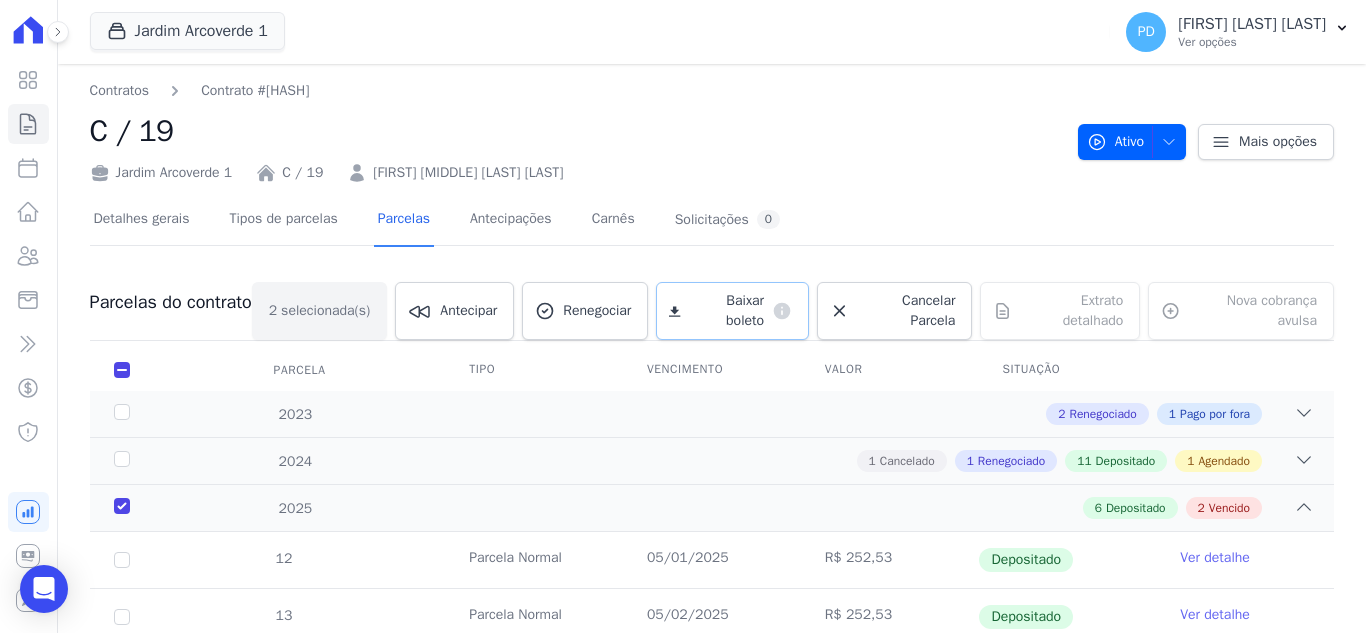 click on "Baixar boleto" at bounding box center (726, 311) 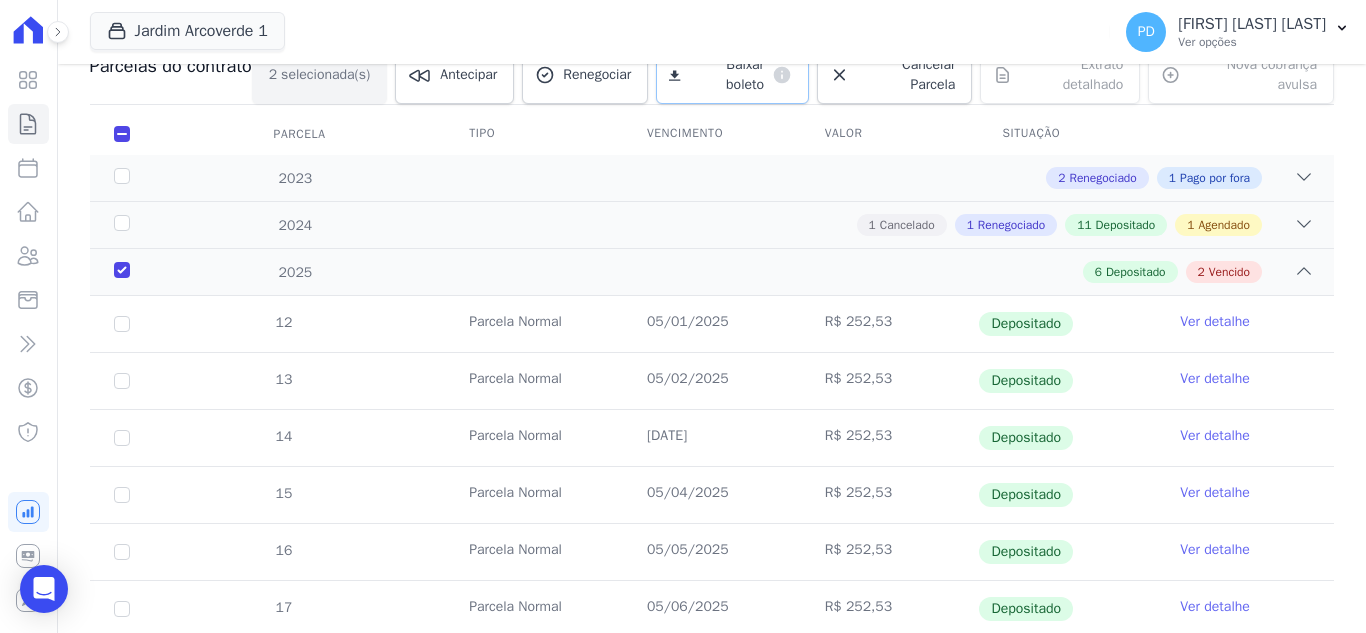 scroll, scrollTop: 438, scrollLeft: 0, axis: vertical 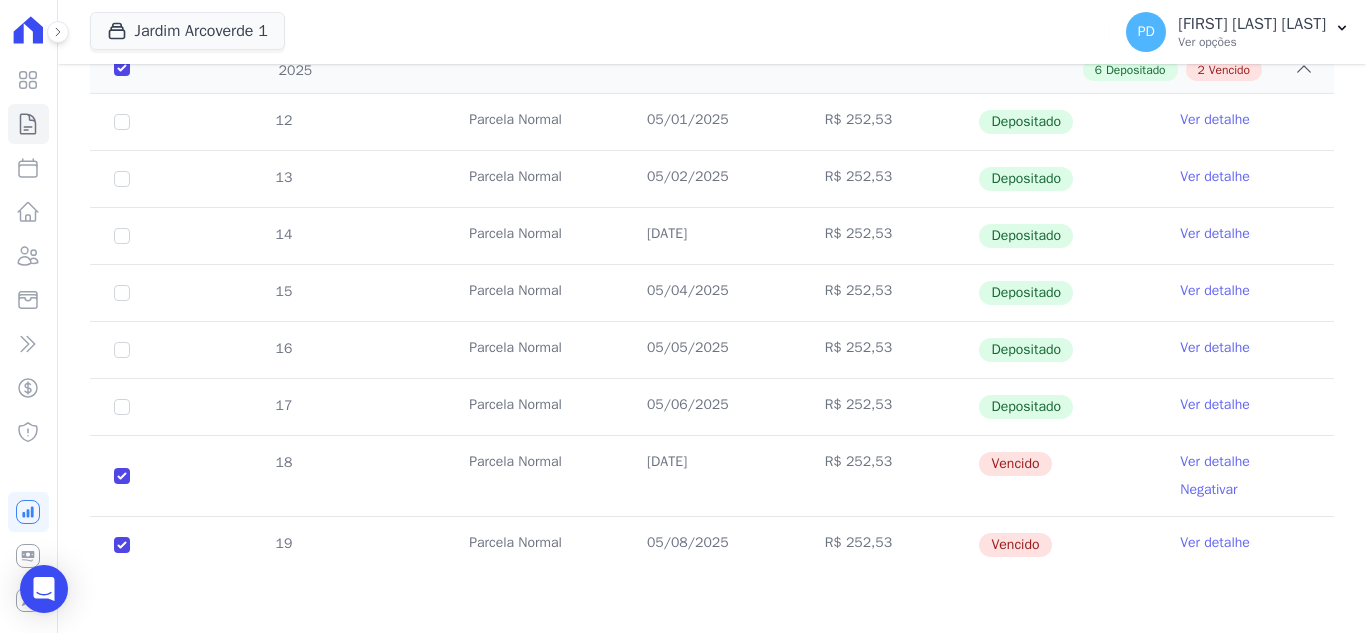 click on "Ver detalhe" at bounding box center [1215, 462] 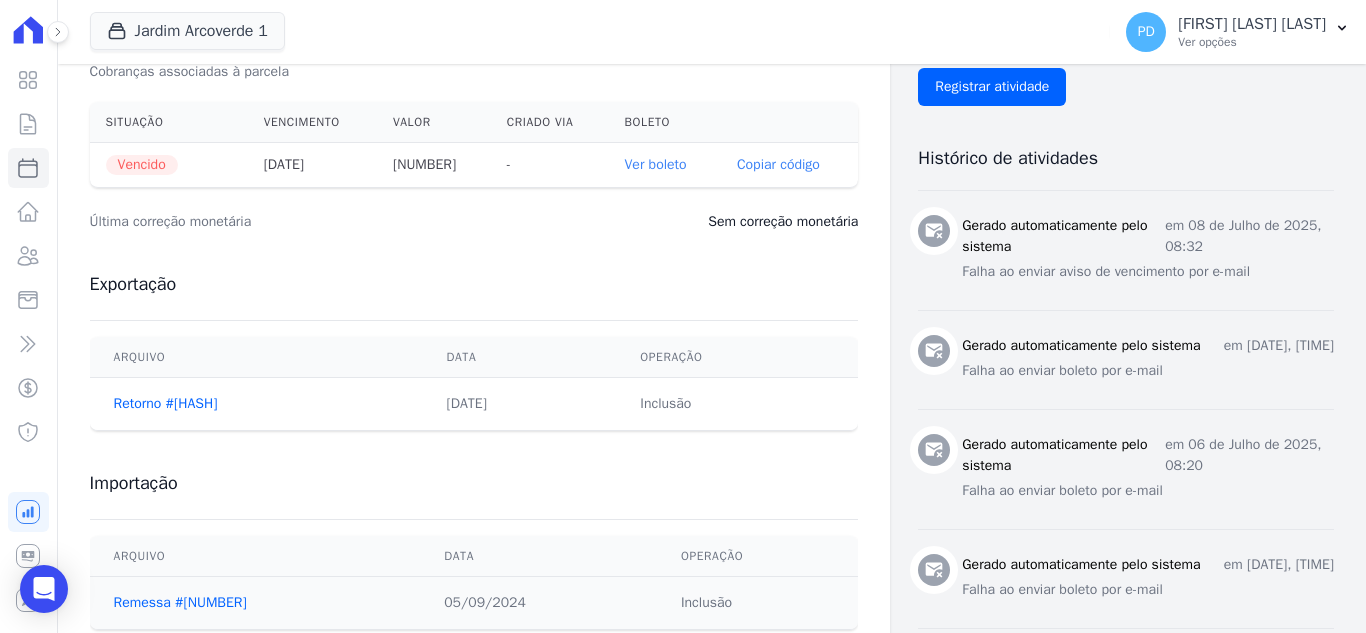 scroll, scrollTop: 700, scrollLeft: 0, axis: vertical 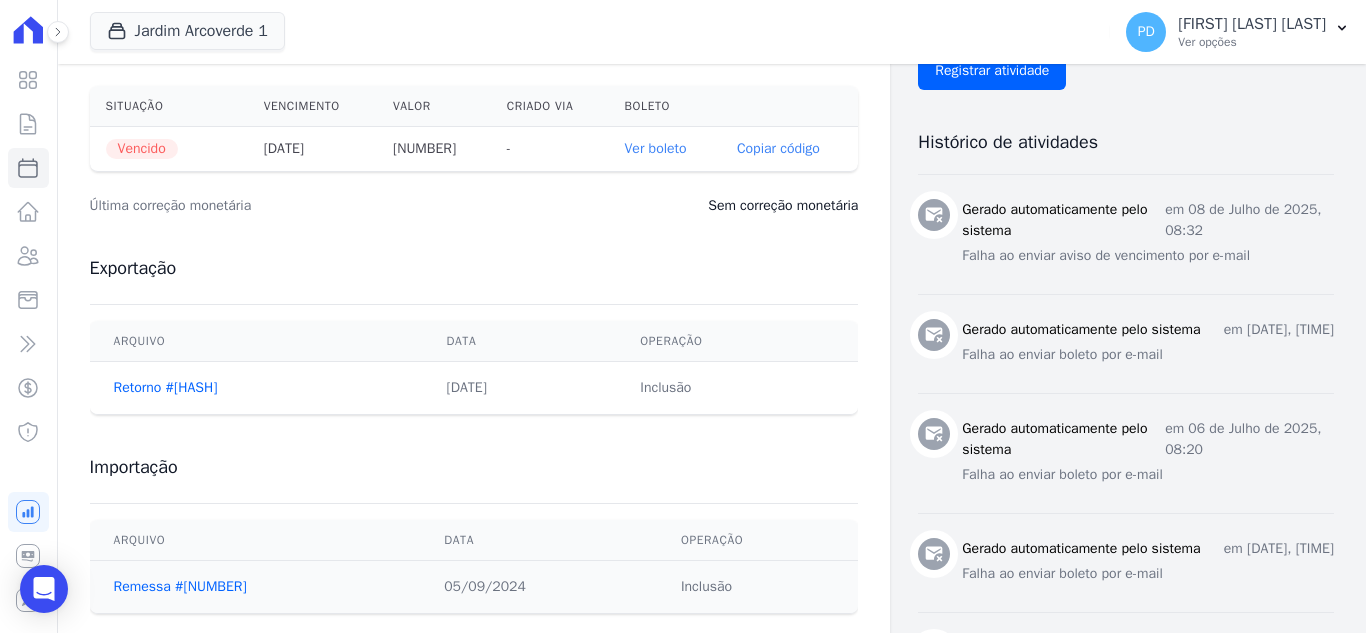 click on "Ver boleto" at bounding box center (656, 148) 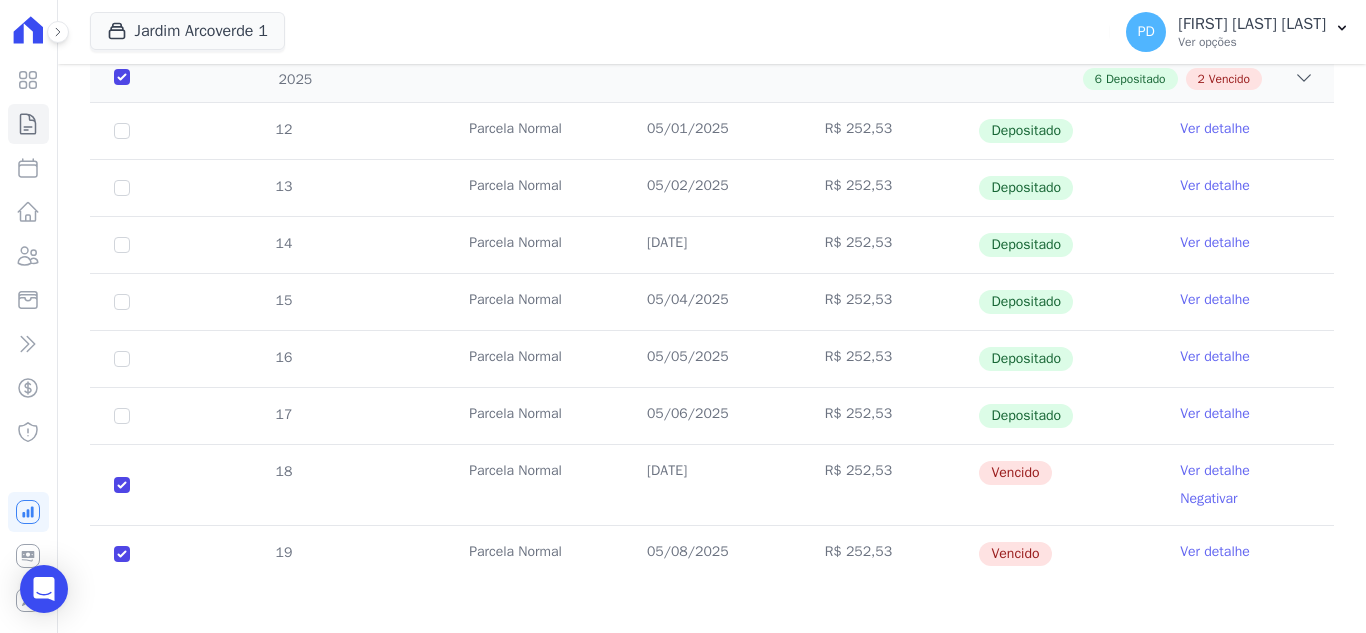 scroll, scrollTop: 438, scrollLeft: 0, axis: vertical 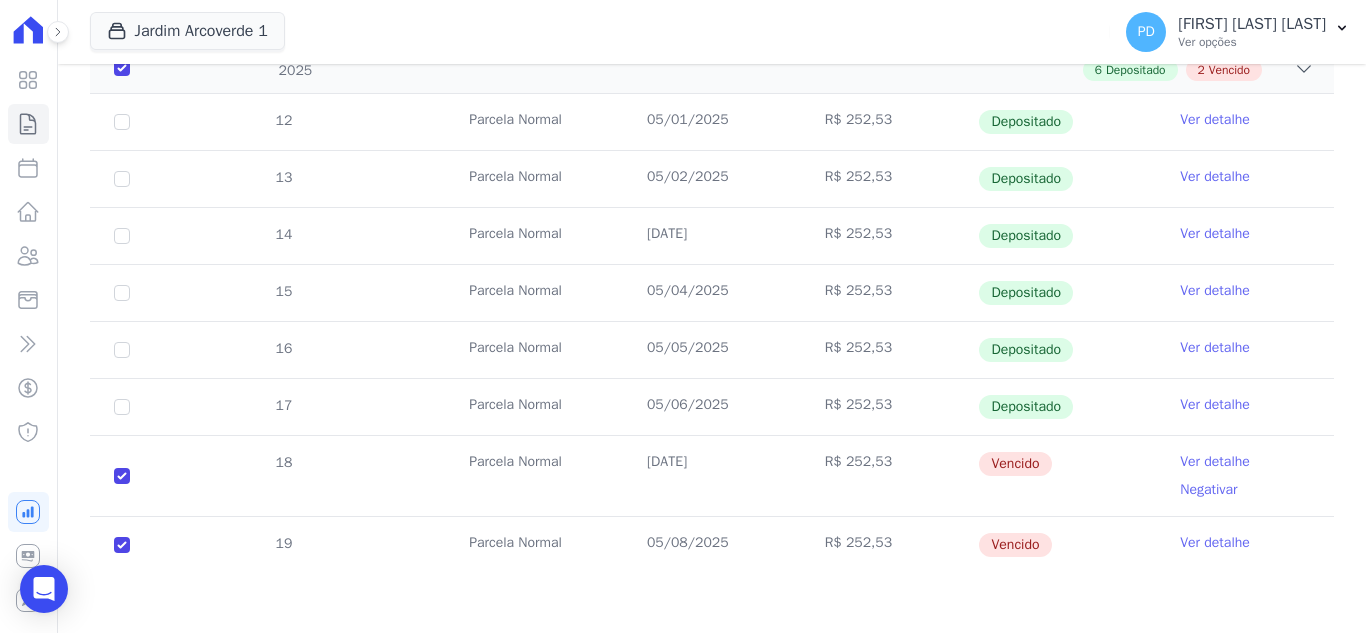 click on "Ver detalhe" at bounding box center (1215, 543) 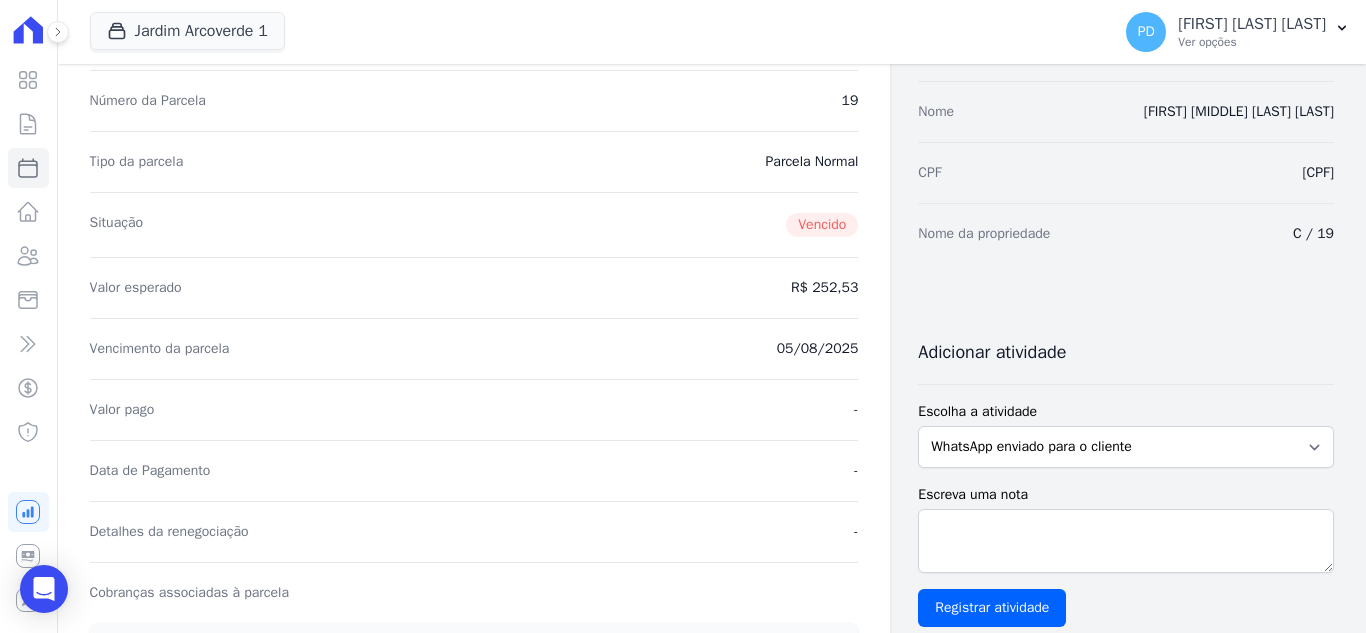 scroll, scrollTop: 500, scrollLeft: 0, axis: vertical 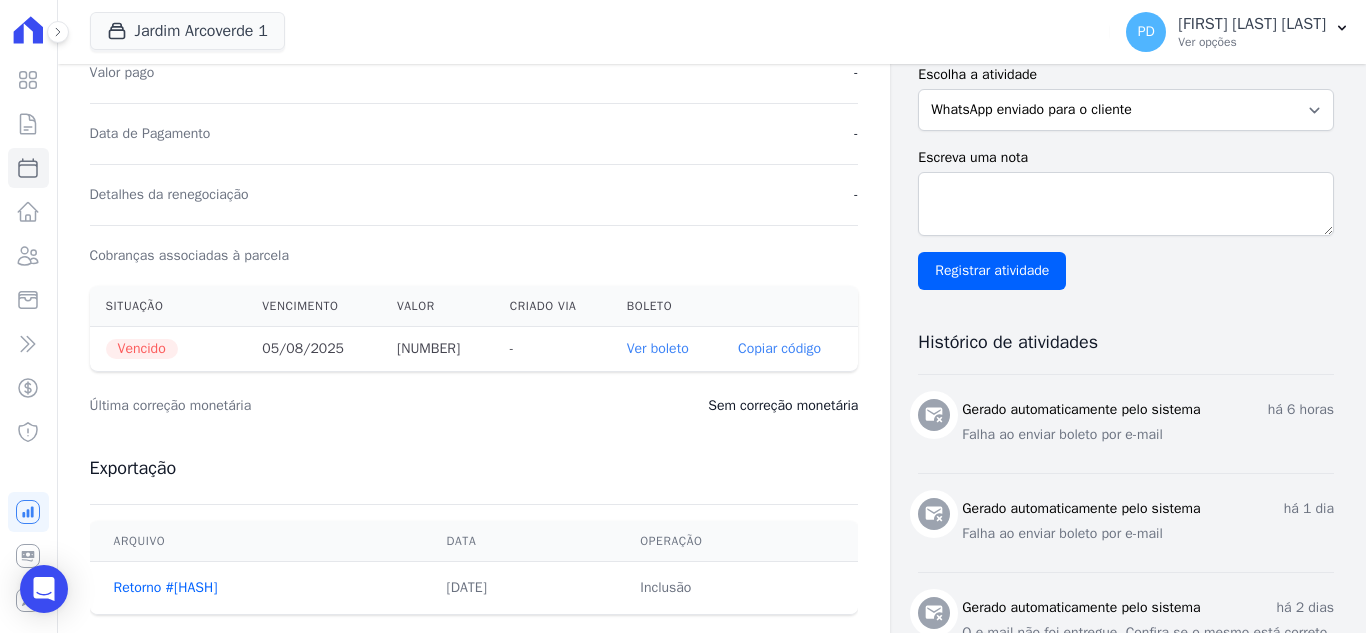 click on "Ver boleto" at bounding box center (658, 348) 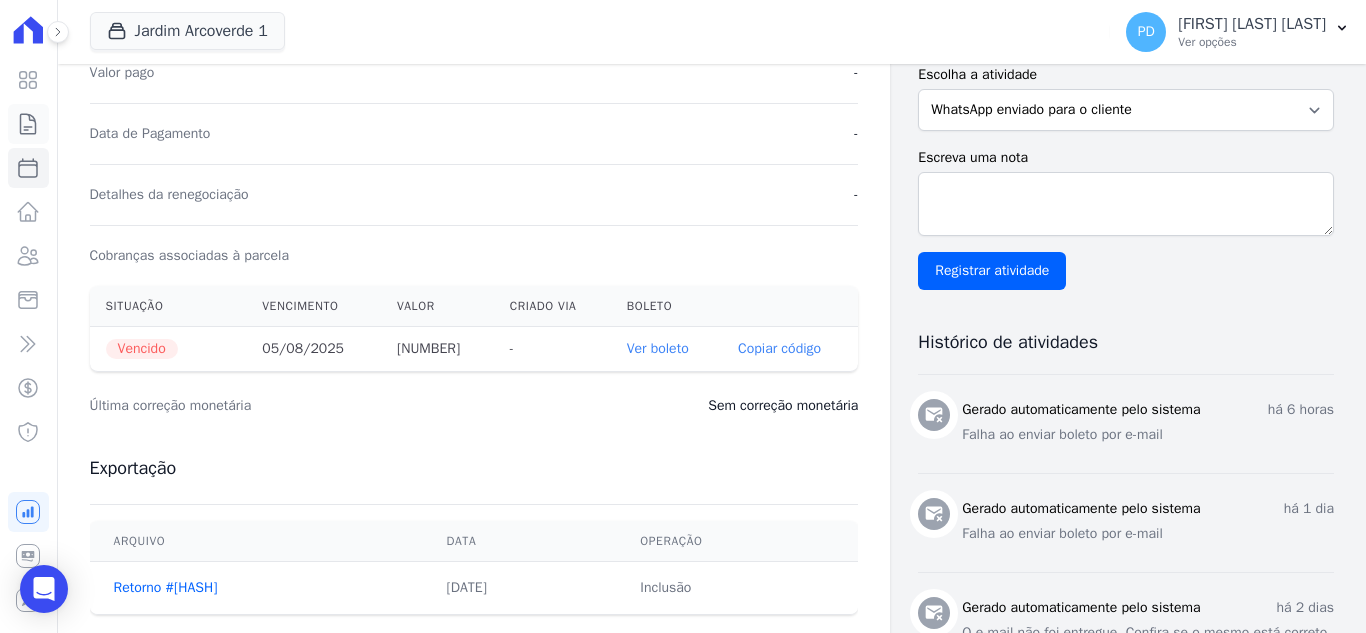 click 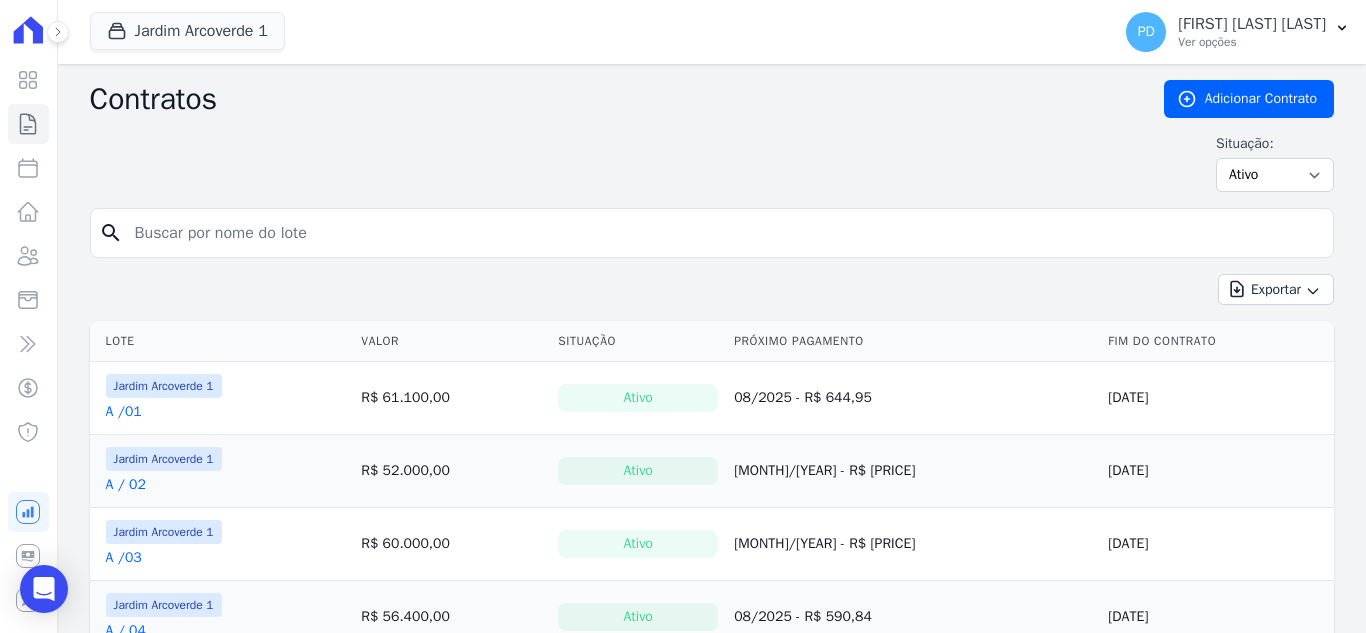 click at bounding box center (724, 233) 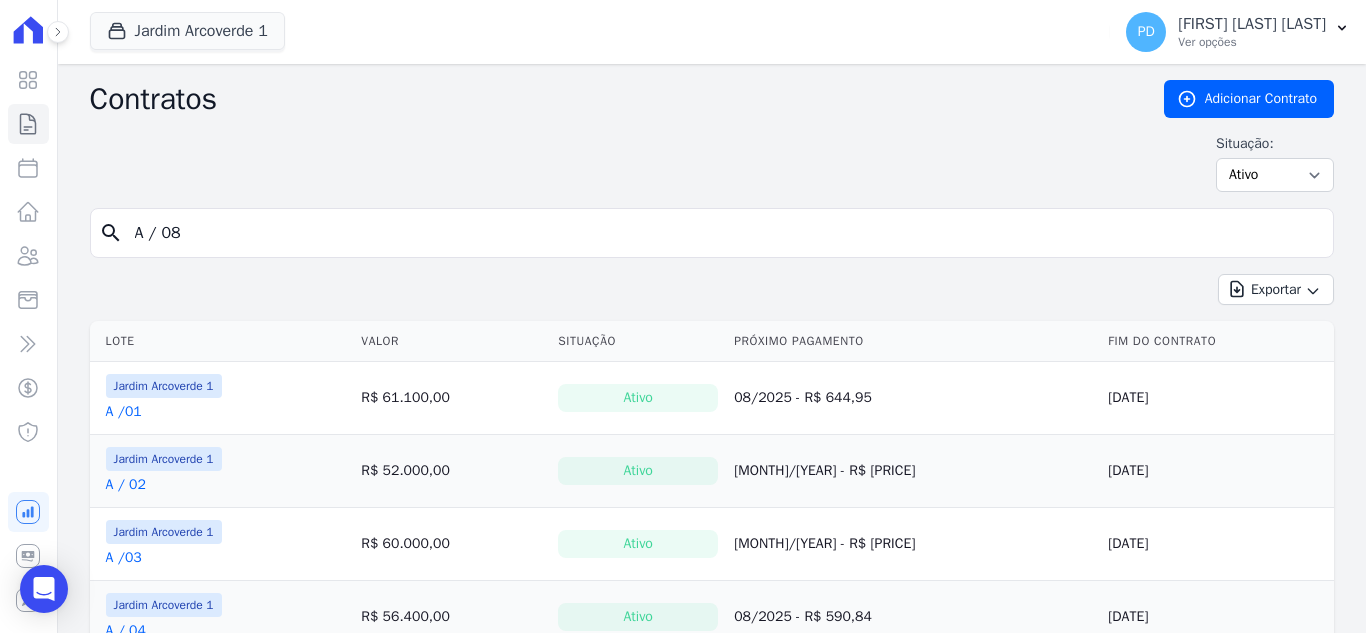 type on "A / 08" 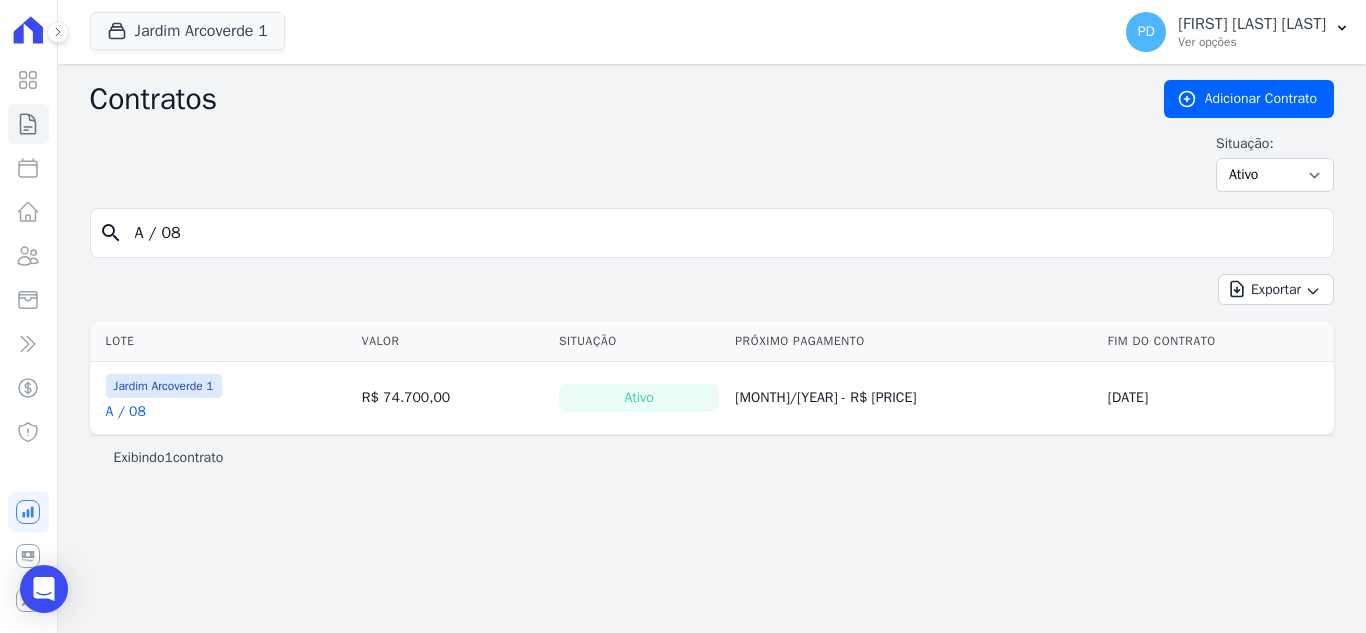 click on "A / 08" at bounding box center [126, 412] 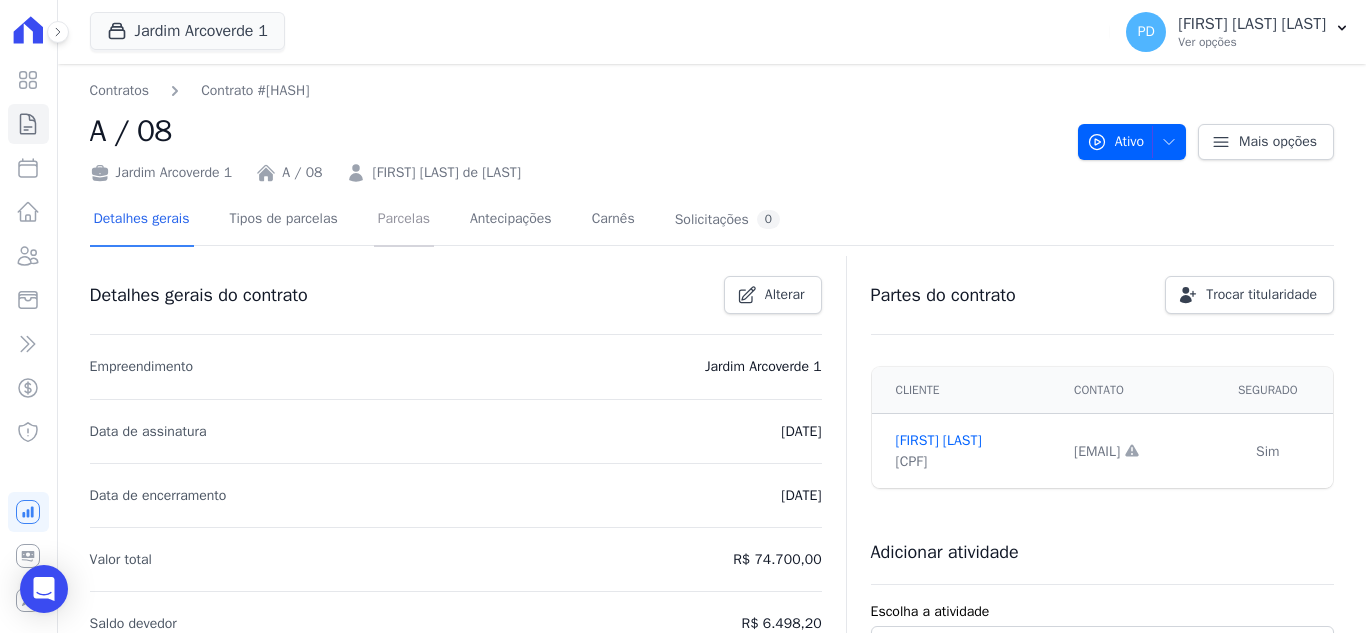 click on "Parcelas" at bounding box center [404, 220] 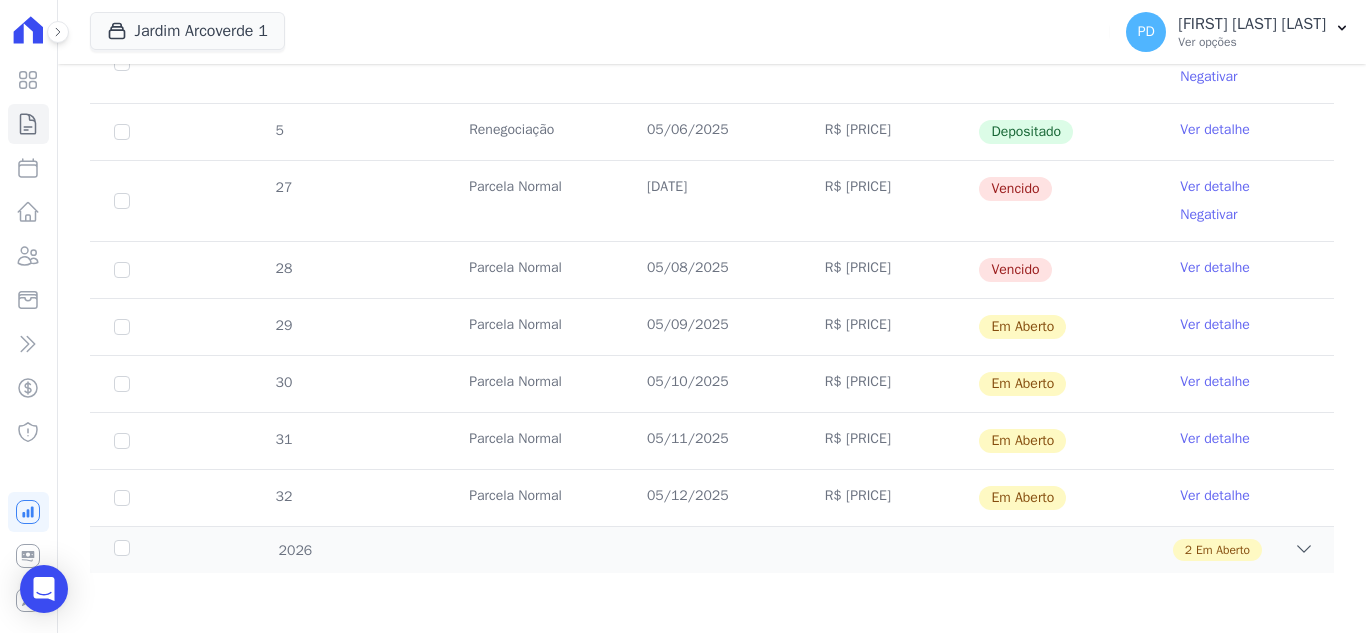 scroll, scrollTop: 806, scrollLeft: 0, axis: vertical 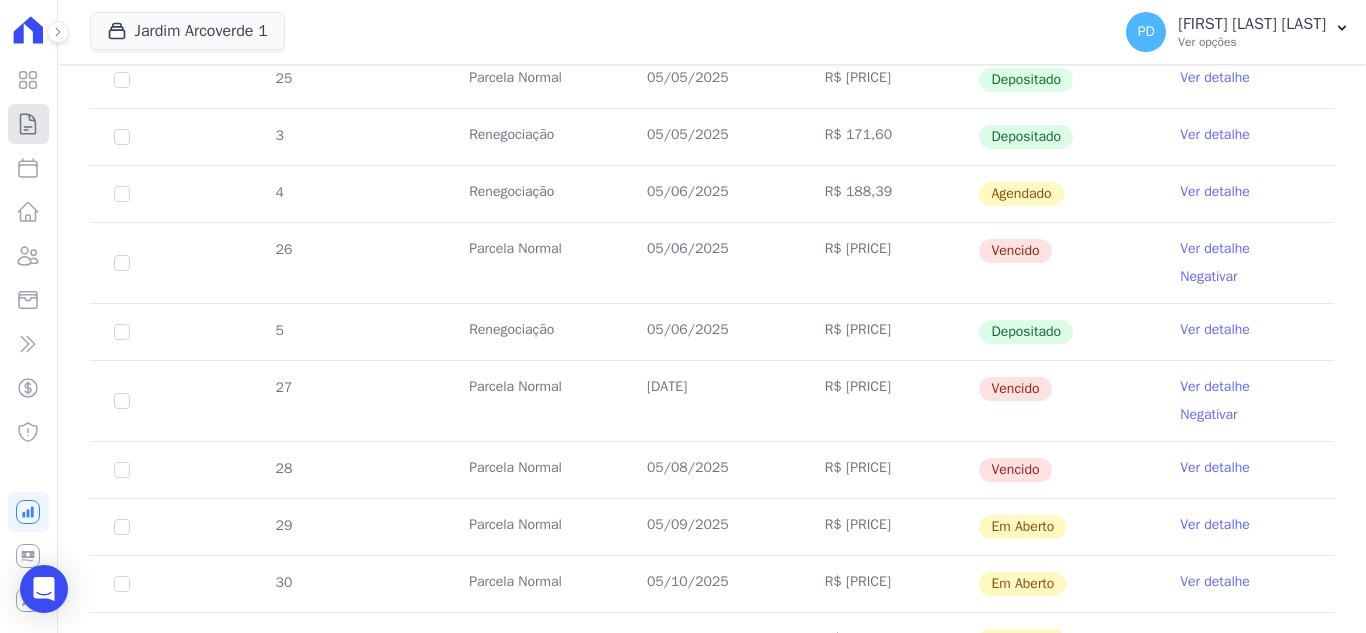 click 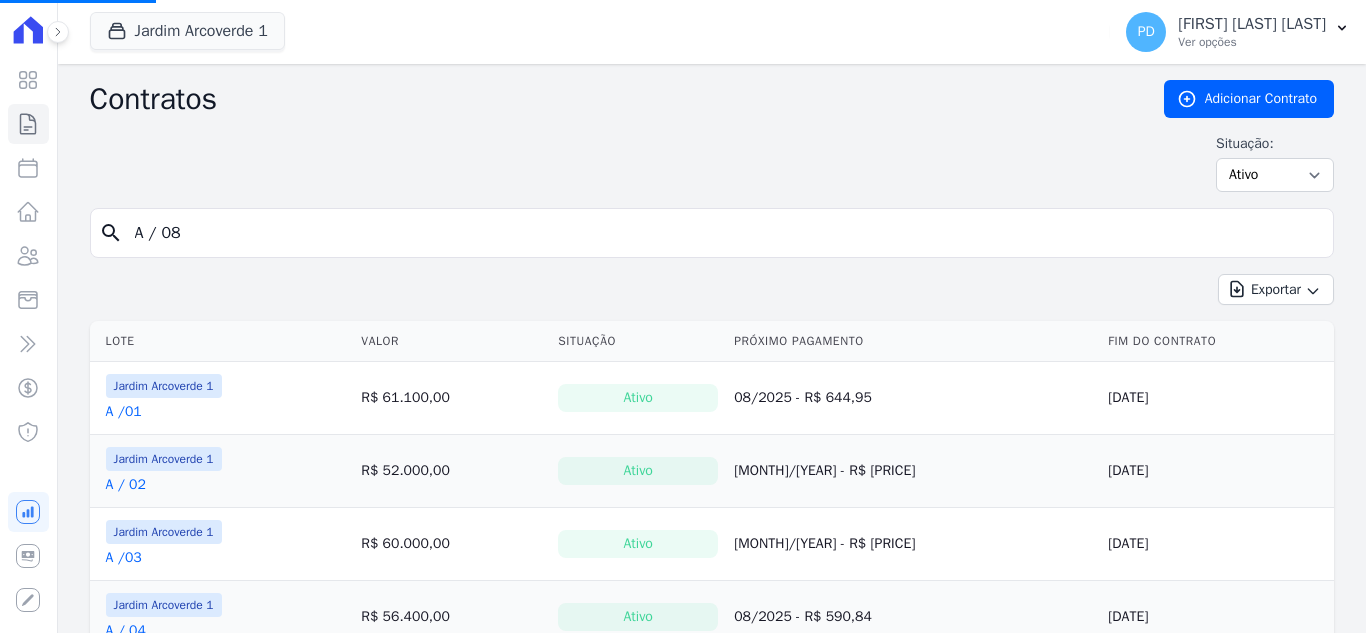 drag, startPoint x: 198, startPoint y: 227, endPoint x: 82, endPoint y: 226, distance: 116.00431 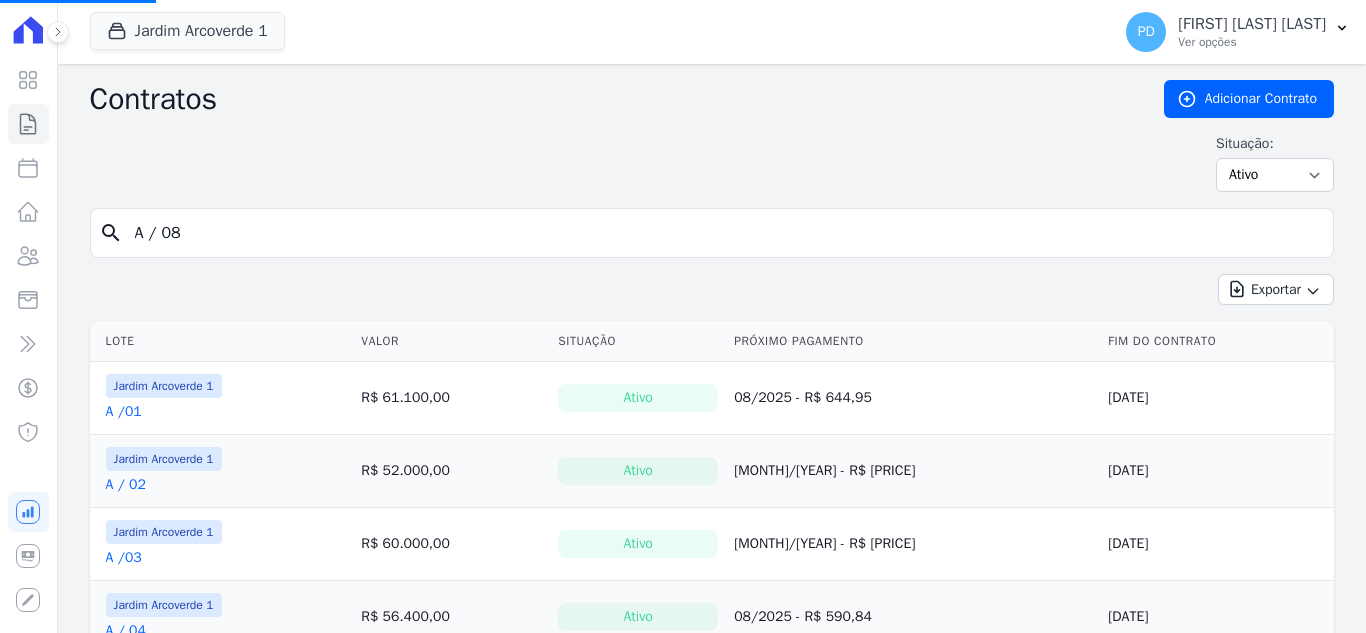 click on "Contratos
Adicionar Contrato
Situação:
Ativo
Todos
Pausado
Distratado
Rascunho
Expirado
Encerrado
search
[LETTER] / [NUMBER]
Exportar
Exportar PDF
Exportar CSV
Exportar Fichas
Lote
Valor
Situação
Próximo Pagamento" at bounding box center (712, 1169) 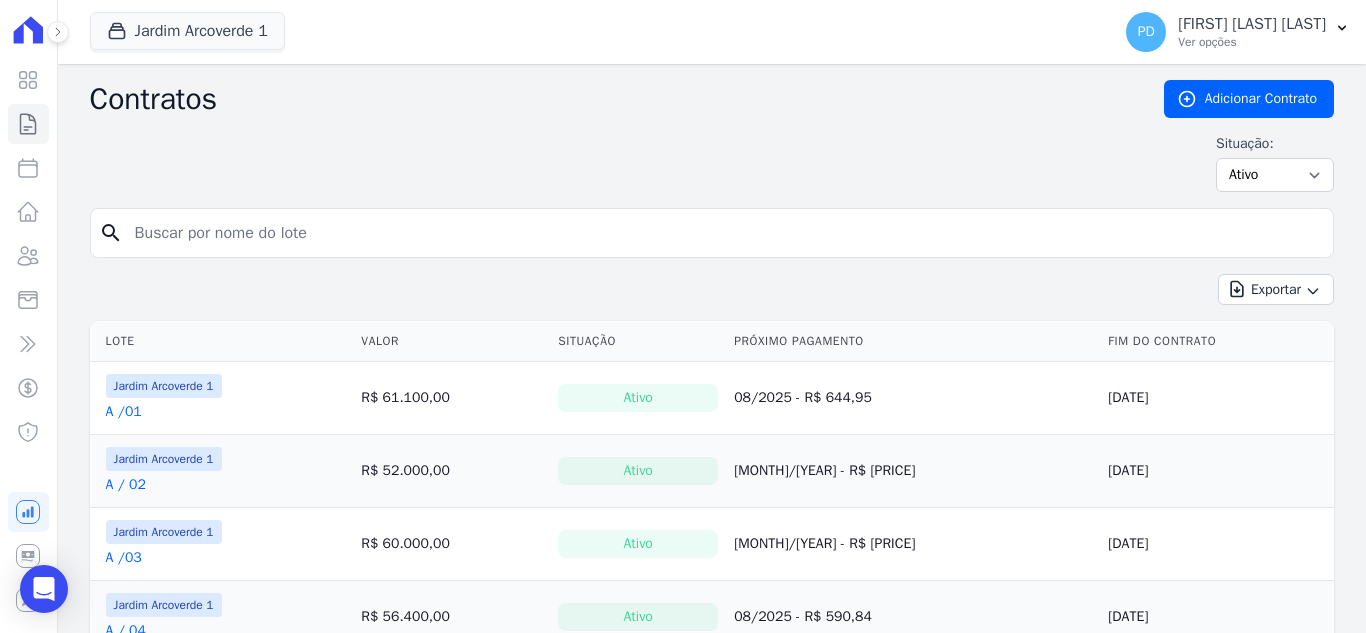 click at bounding box center (724, 233) 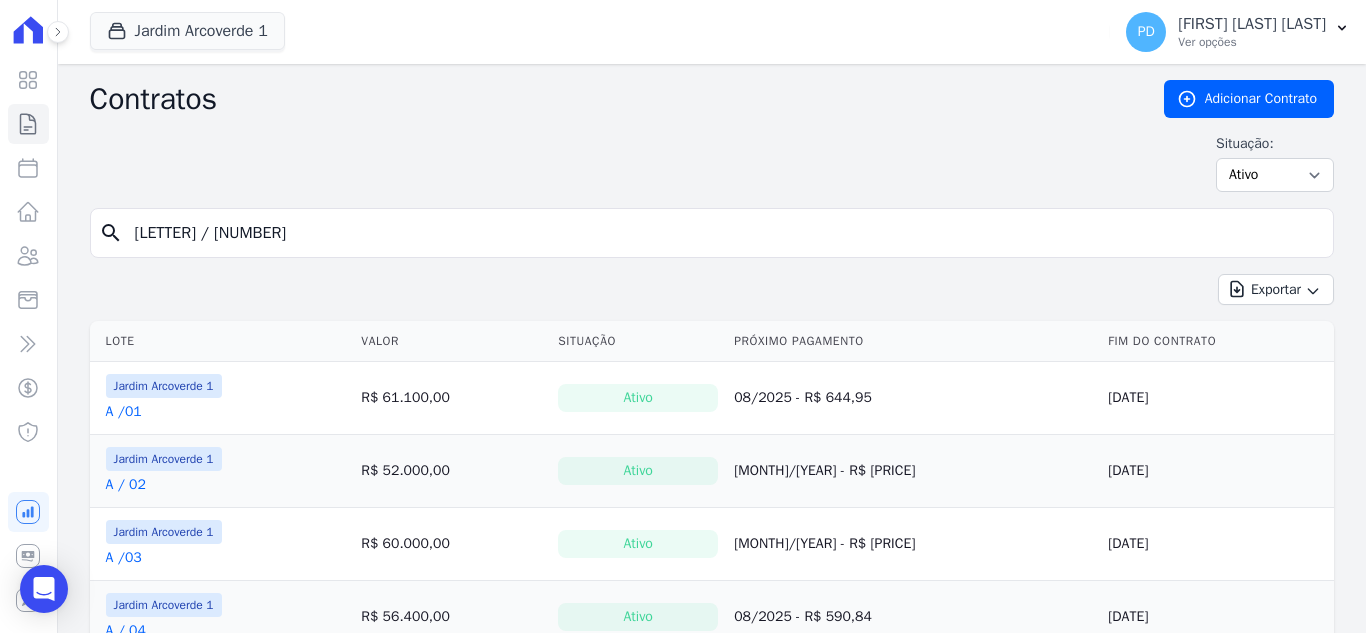 type on "[LETTER] / [NUMBER]" 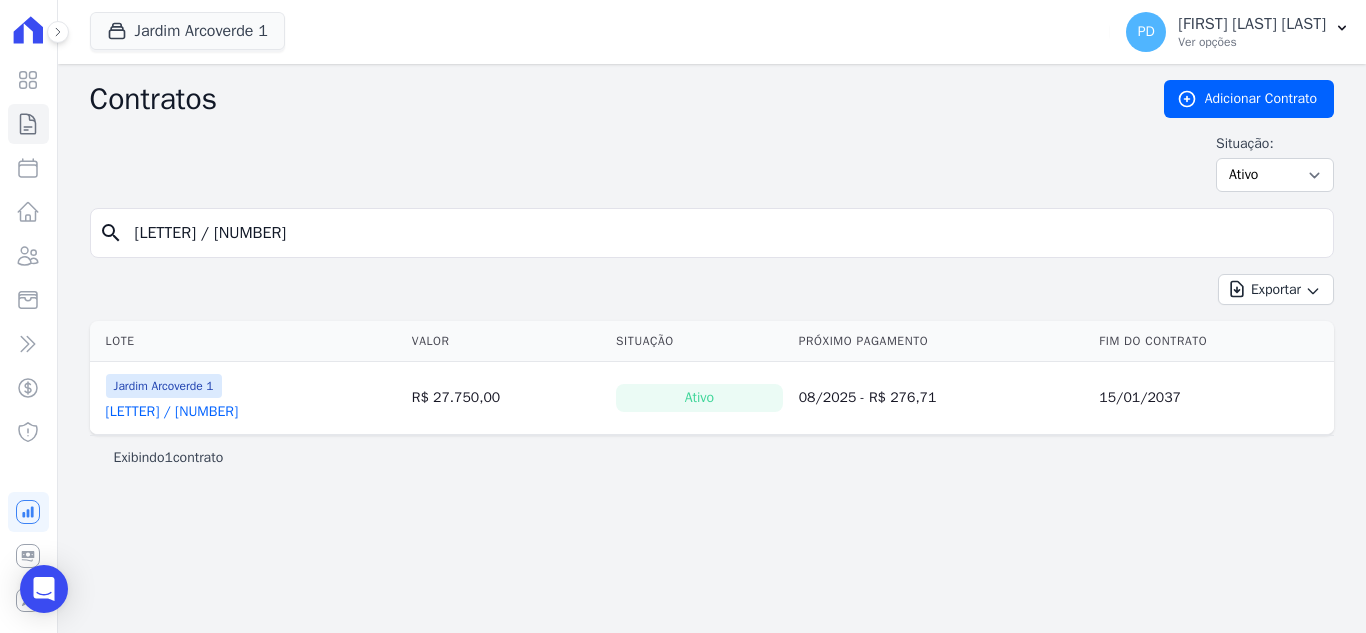 click on "[LETTER] / [NUMBER]" at bounding box center (172, 412) 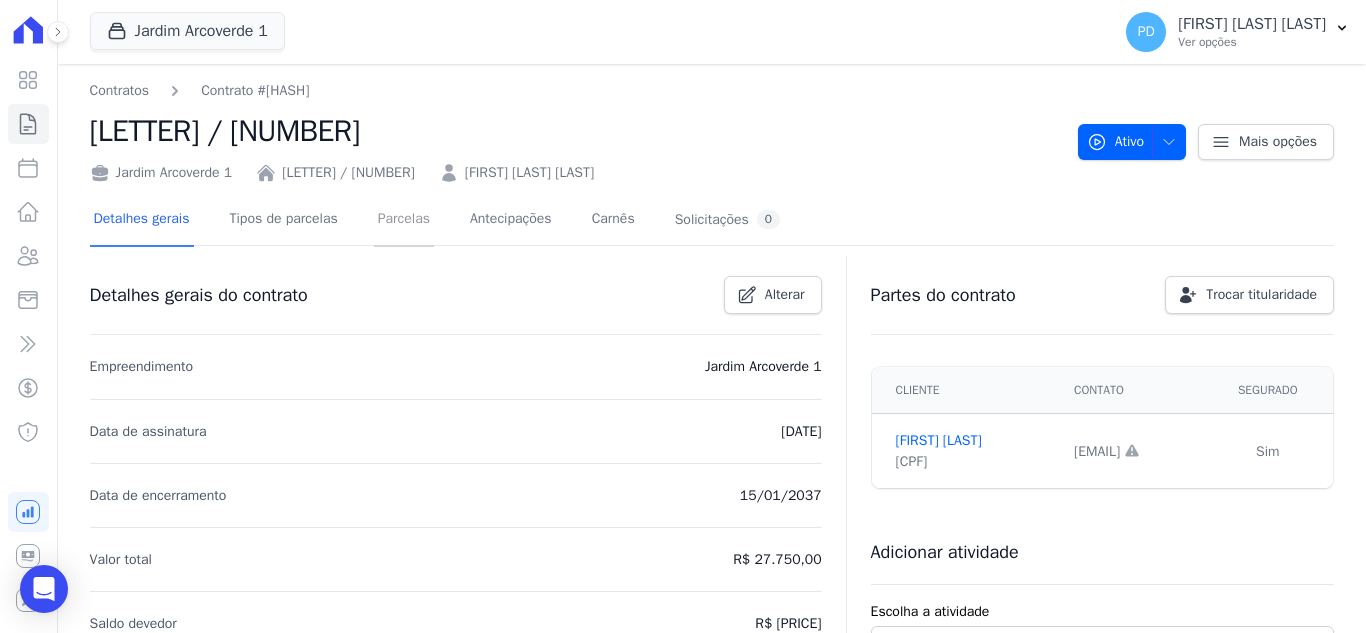click on "Parcelas" at bounding box center [404, 220] 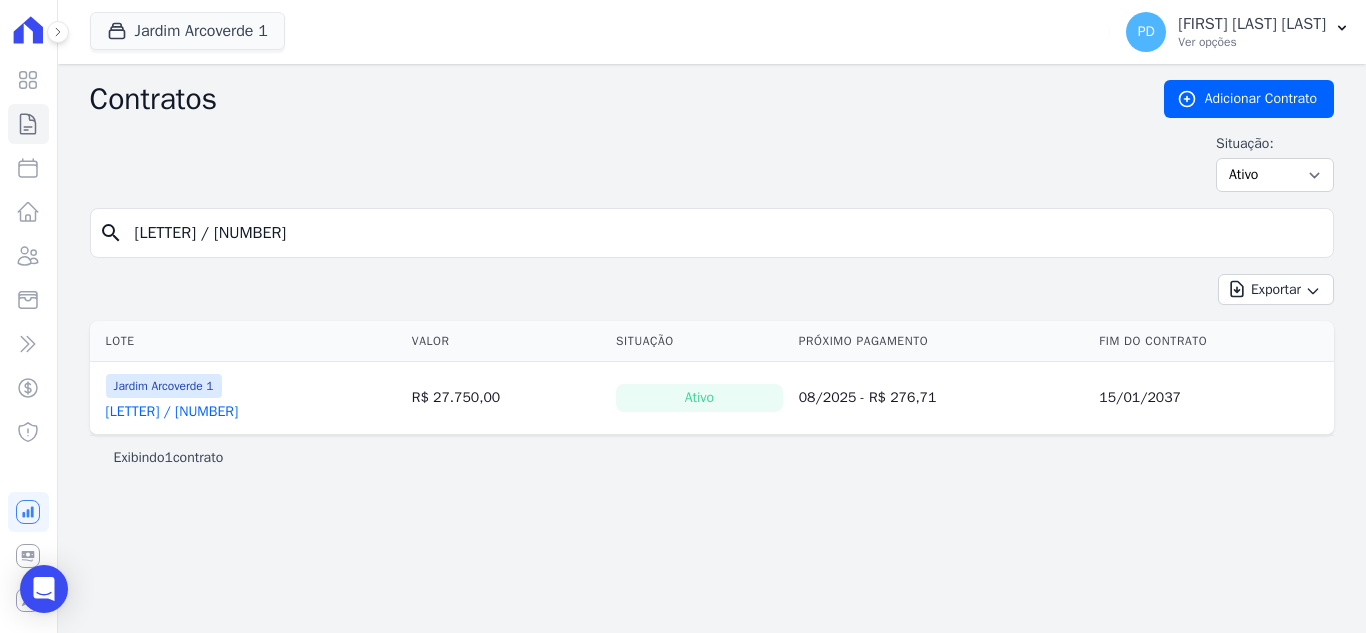 click on "[LETTER] / [NUMBER]" at bounding box center [724, 233] 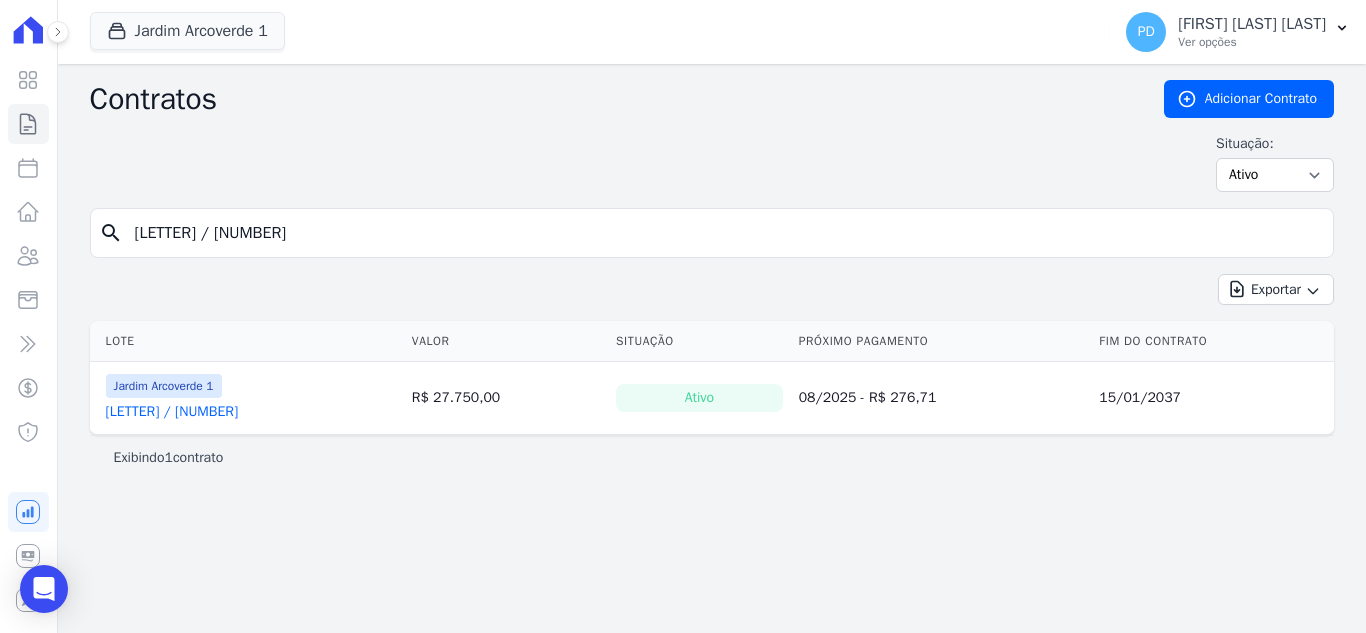 type on "[LETTER] / [NUMBER]" 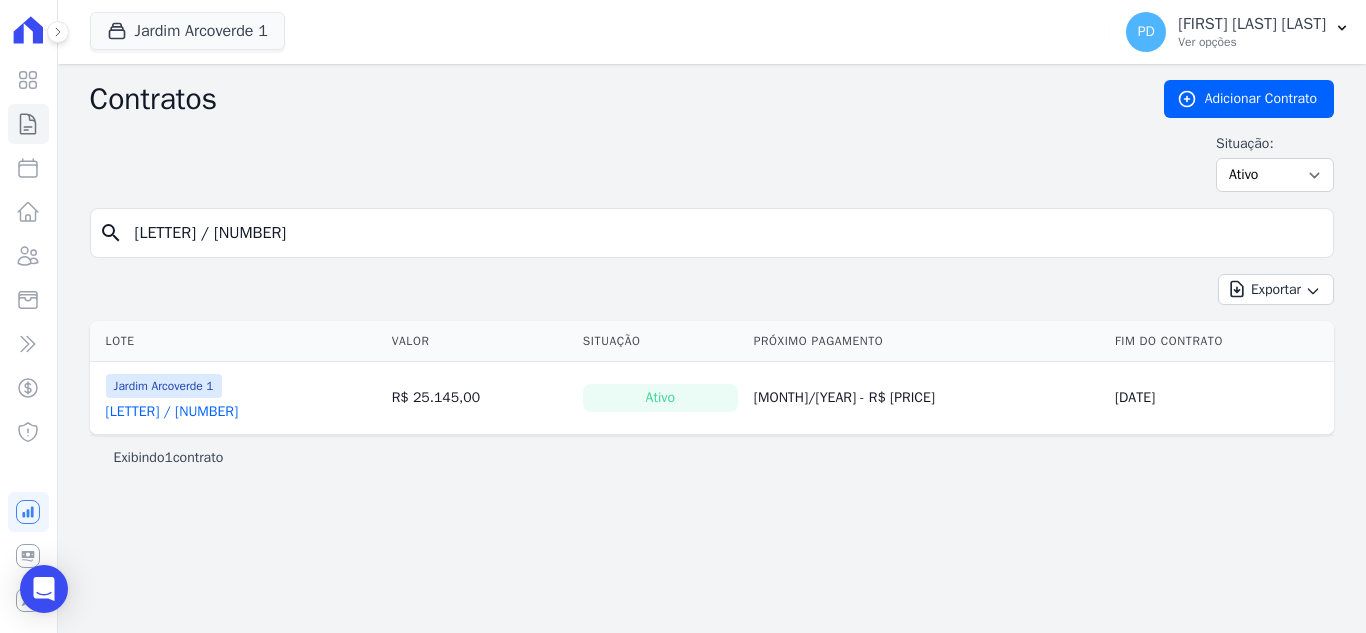 click on "[LETTER] / [NUMBER]" at bounding box center [172, 412] 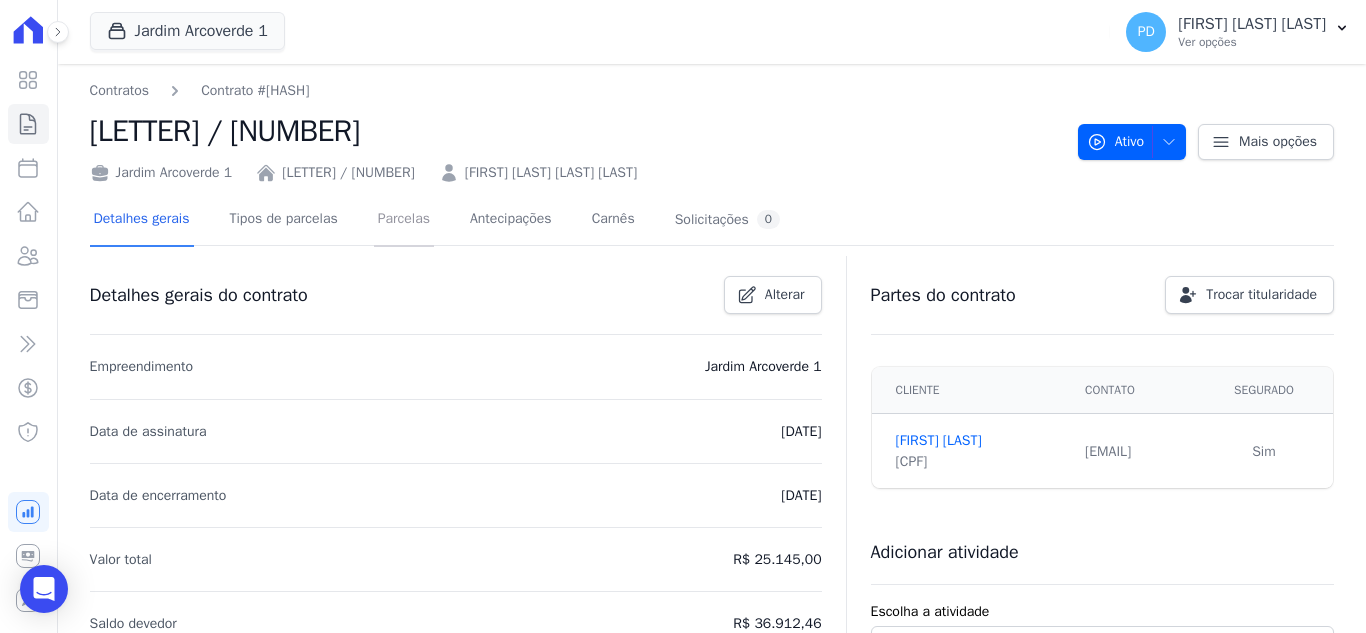 click on "Parcelas" at bounding box center [404, 220] 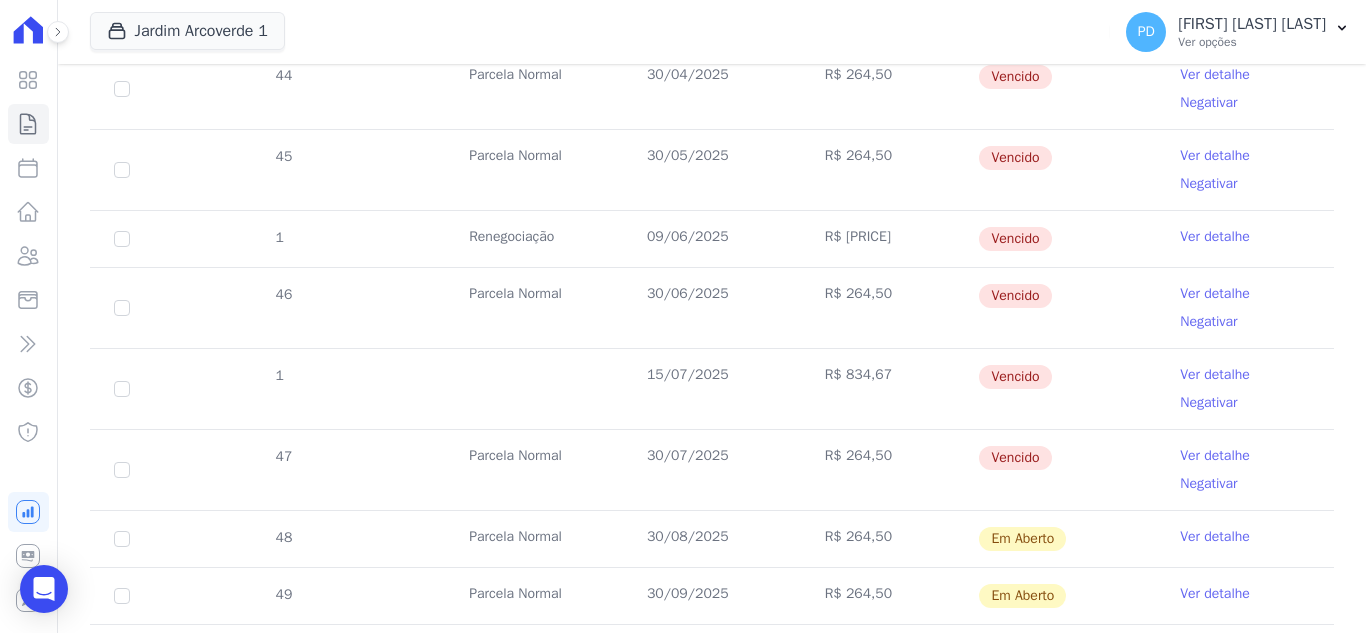 scroll, scrollTop: 700, scrollLeft: 0, axis: vertical 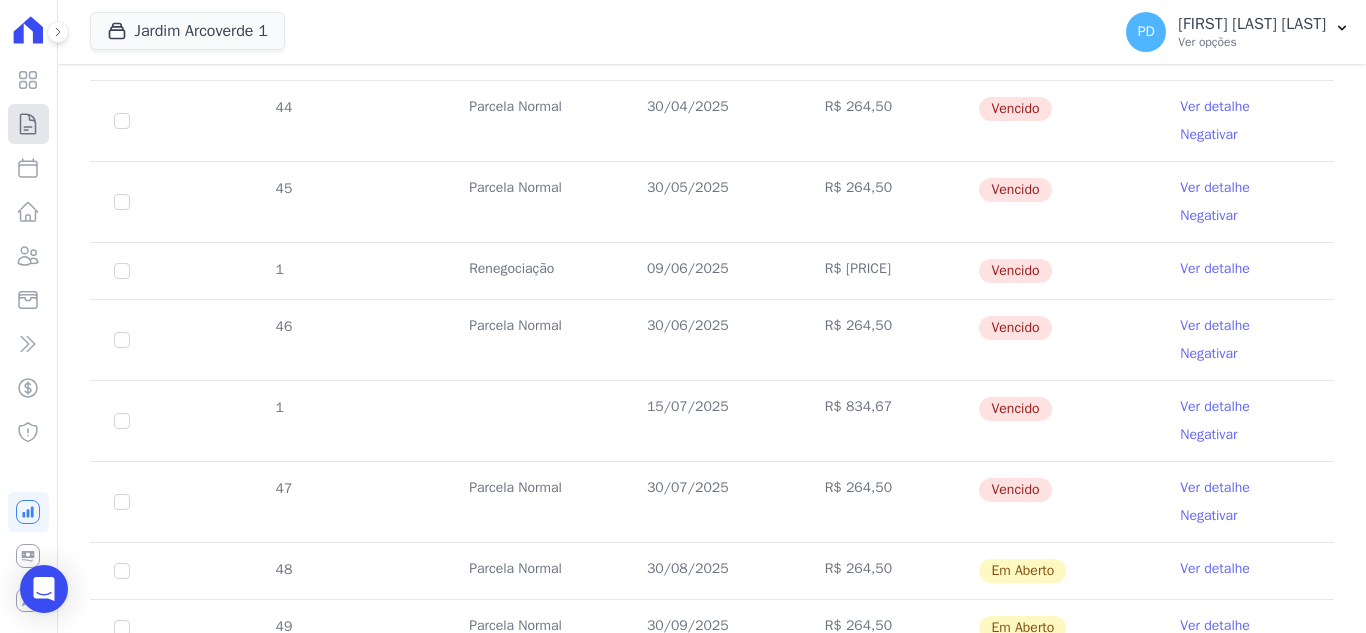 click 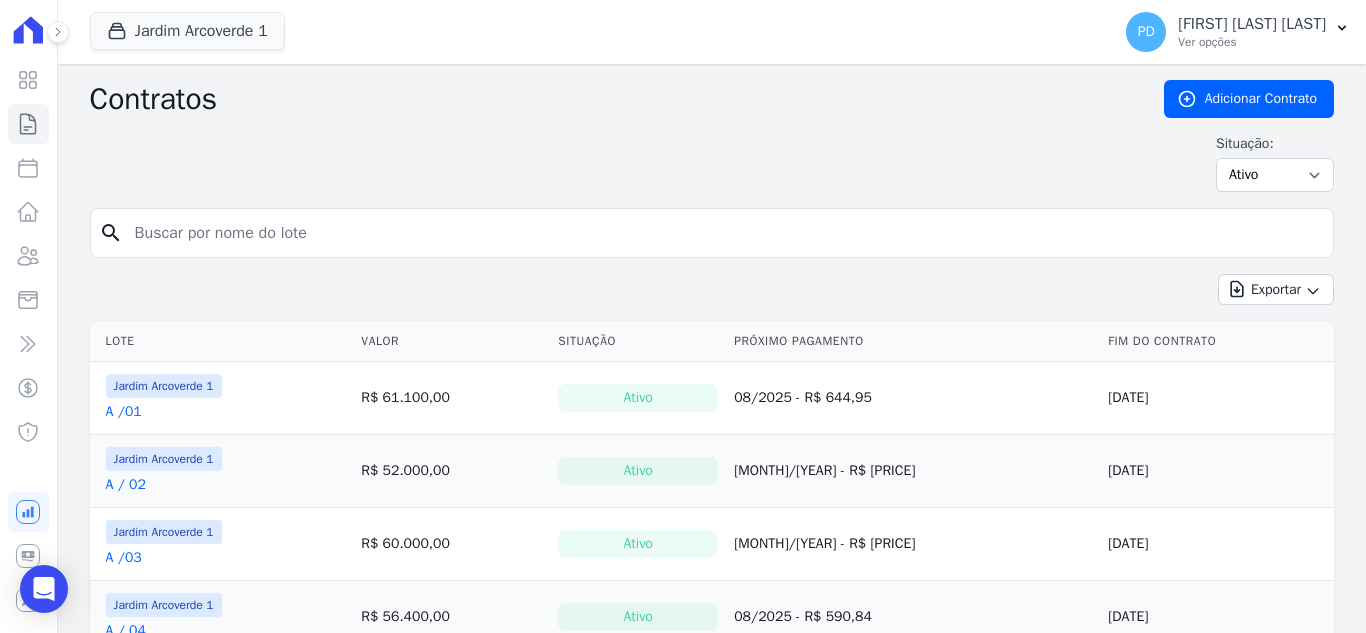click at bounding box center [724, 233] 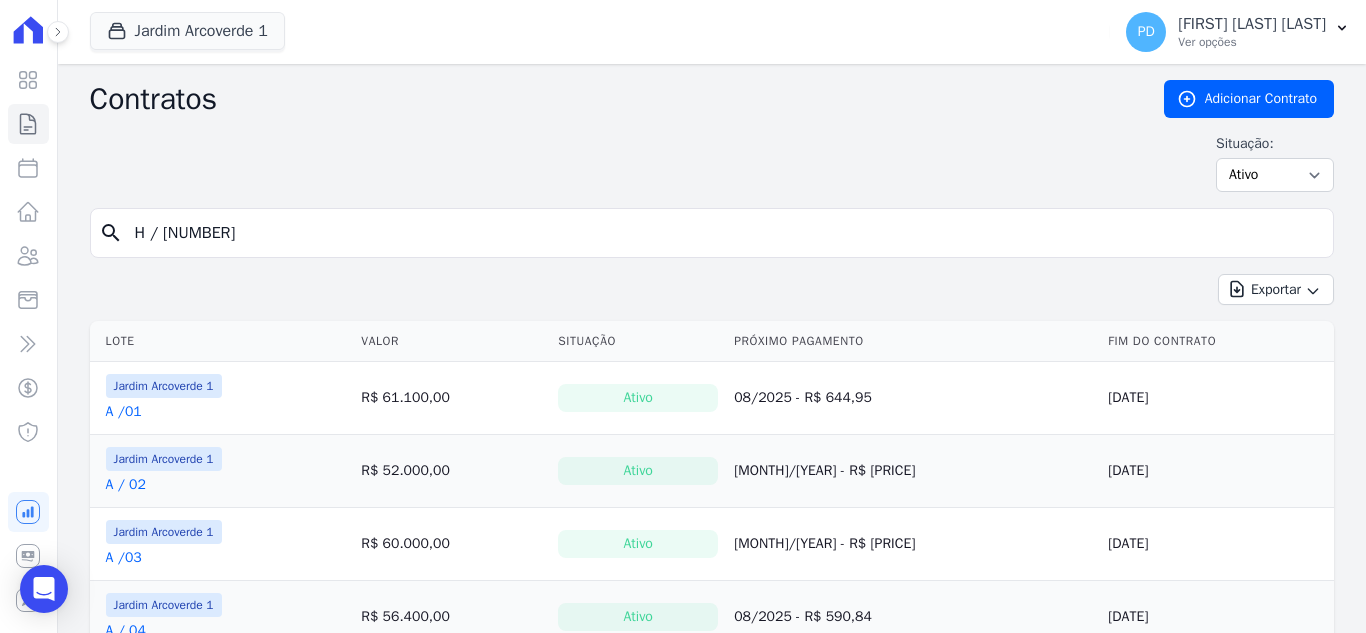 type on "H / [NUMBER]" 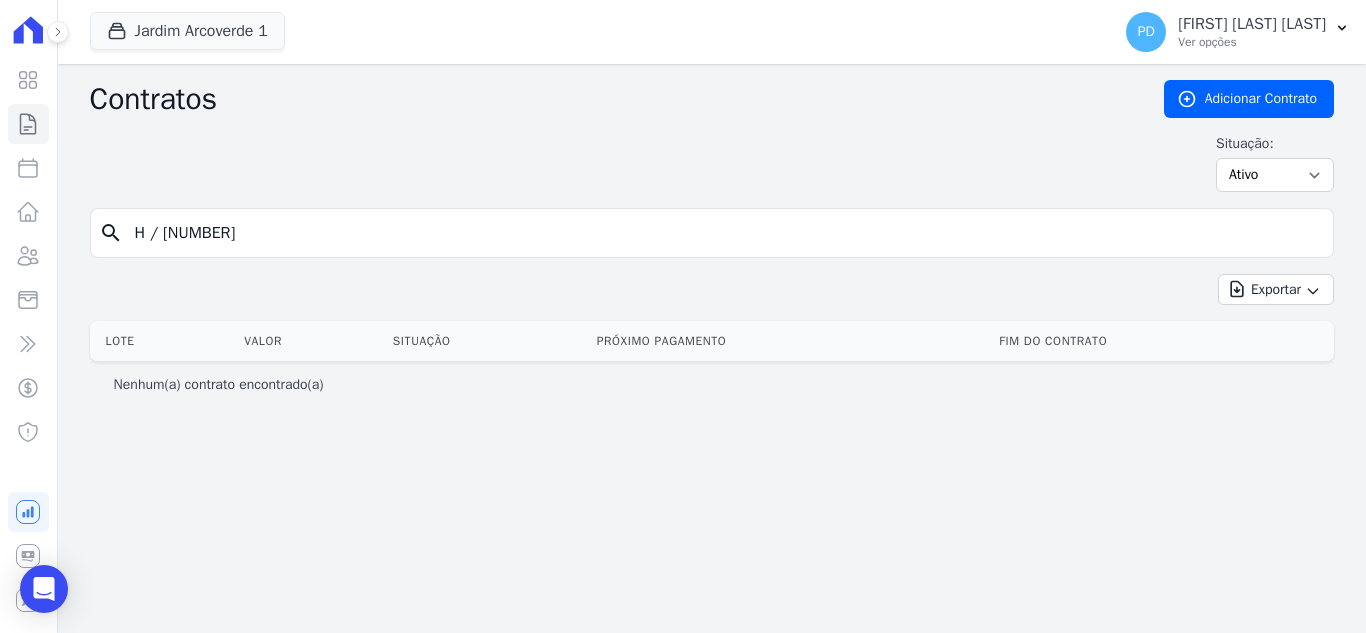 click on "H / [NUMBER]" at bounding box center [724, 233] 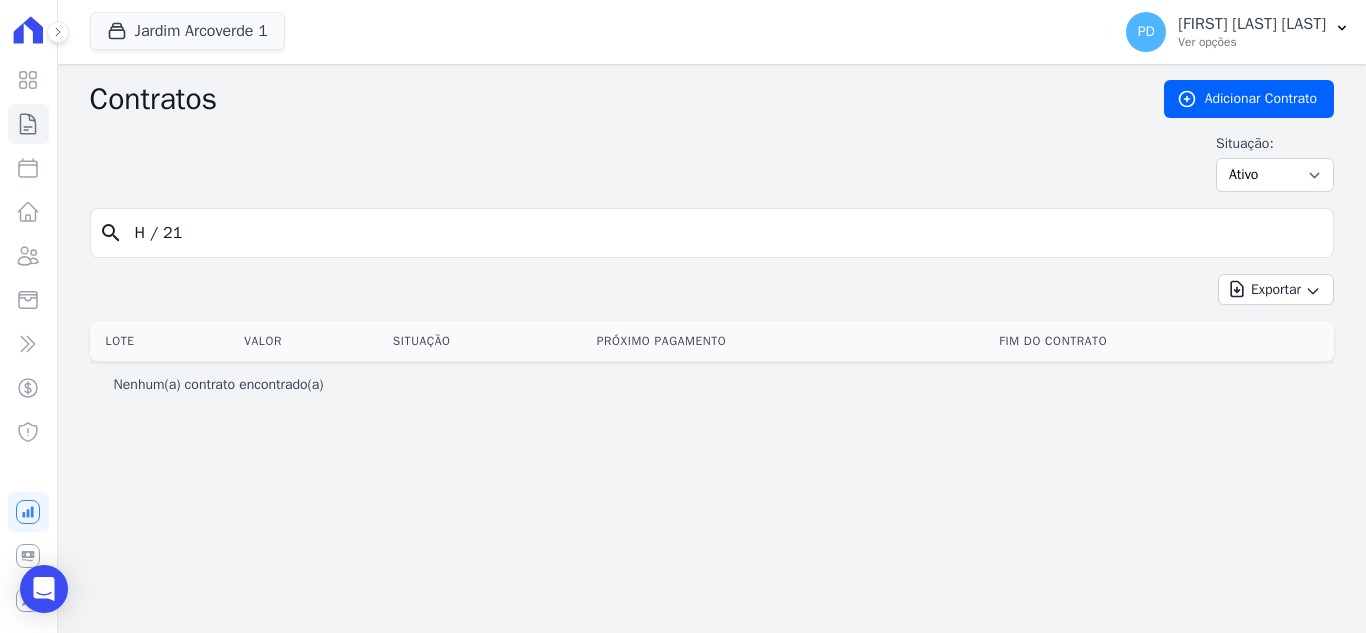 type on "H / 21" 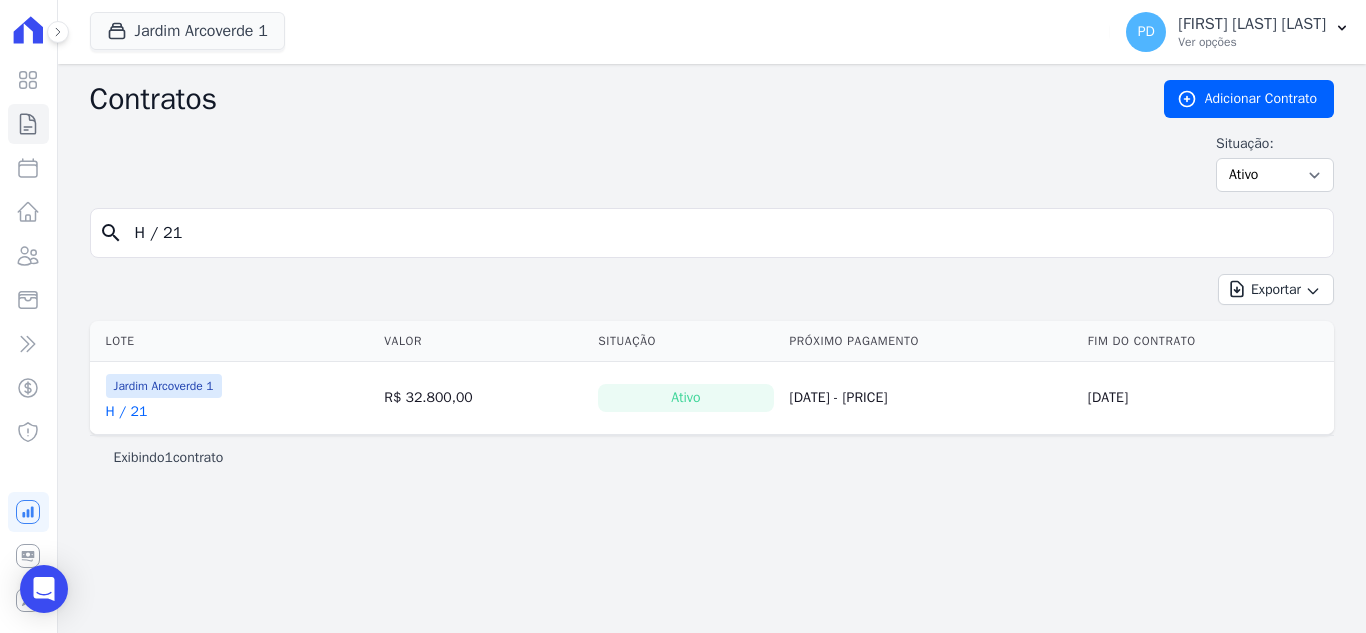 click on "H / 21" at bounding box center [127, 412] 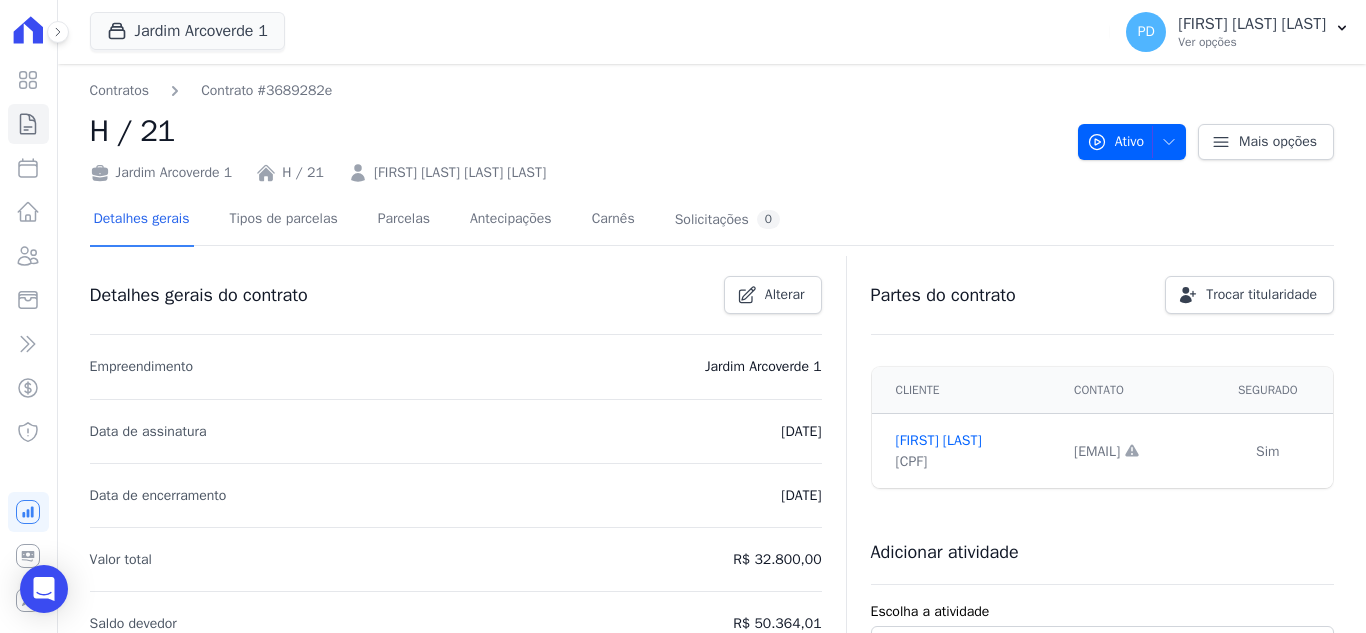 drag, startPoint x: 654, startPoint y: 176, endPoint x: 376, endPoint y: 179, distance: 278.01617 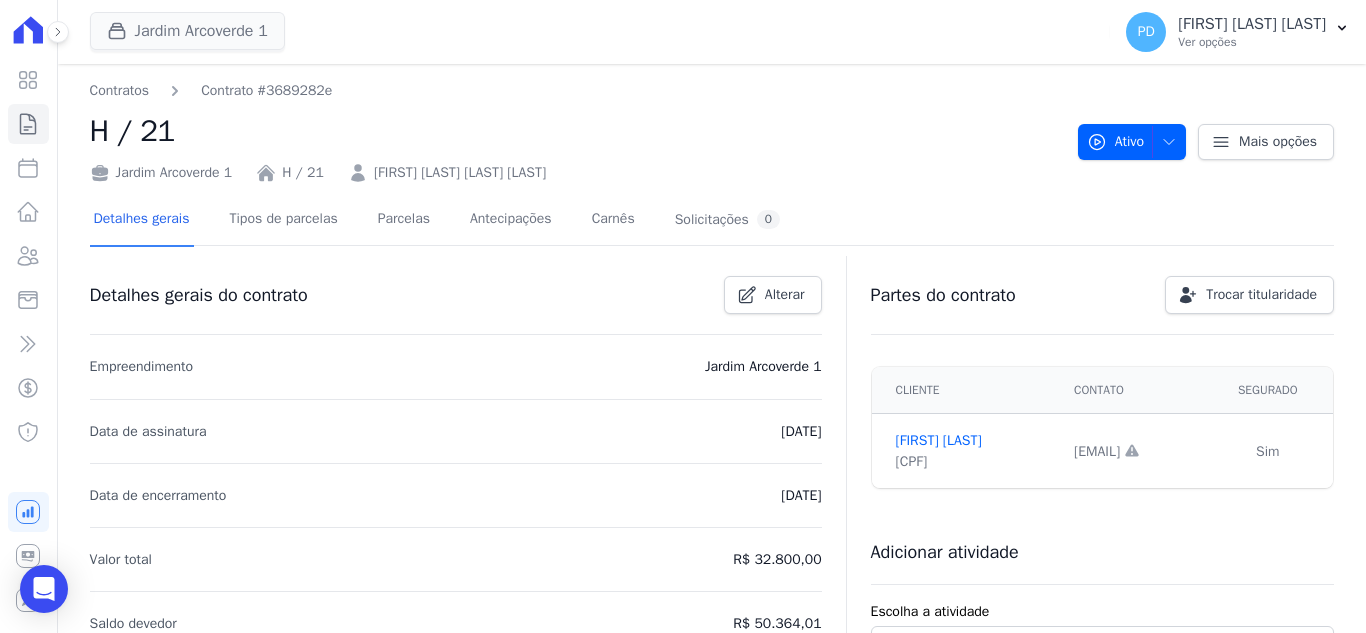 copy on "[FIRST] [LAST] [LAST] [LAST]" 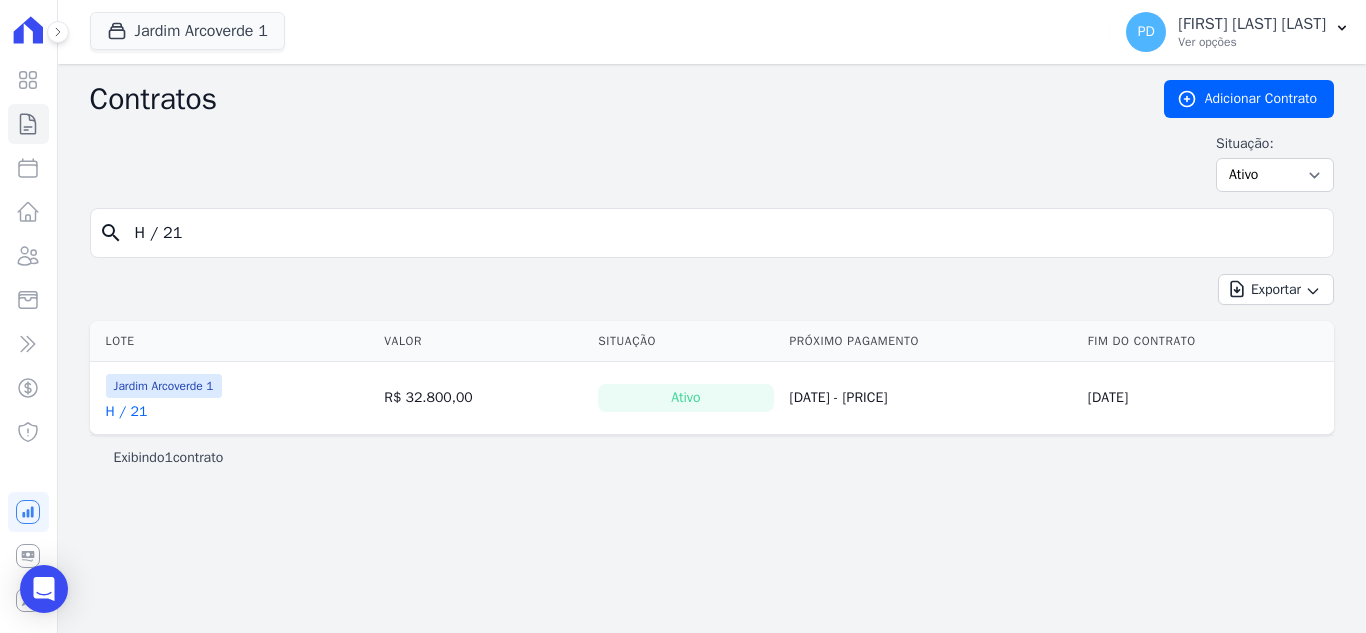 drag, startPoint x: 160, startPoint y: 234, endPoint x: 179, endPoint y: 236, distance: 19.104973 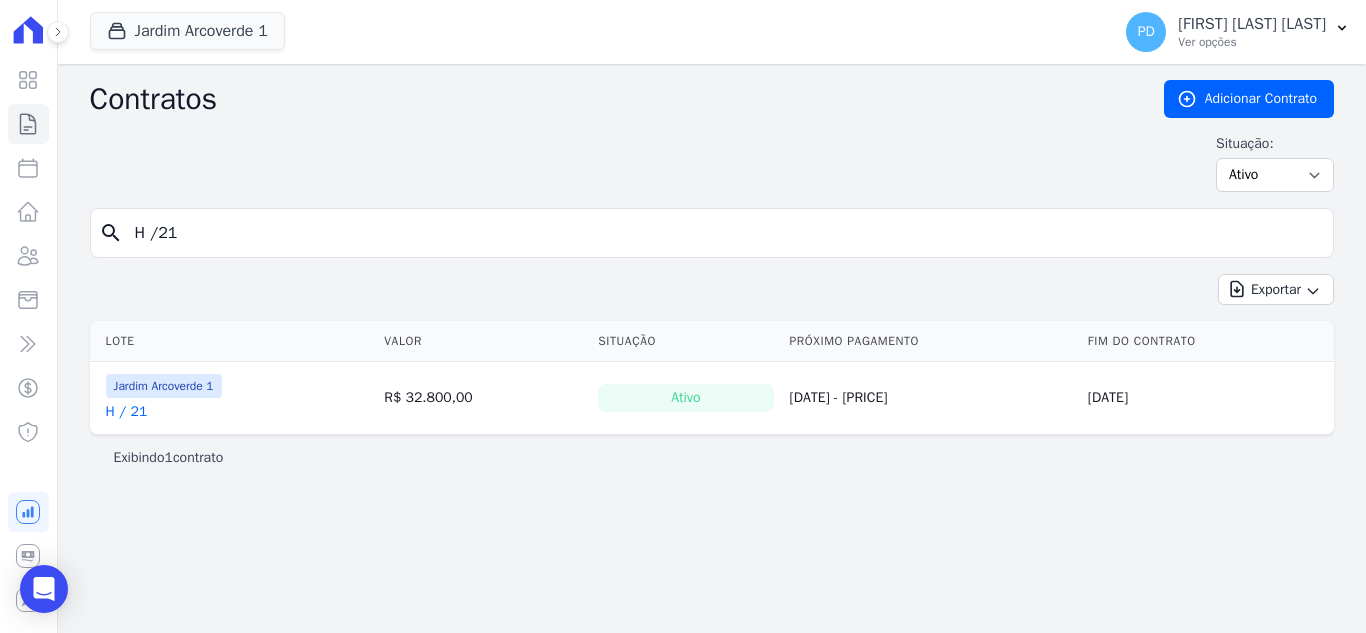 type on "H /21" 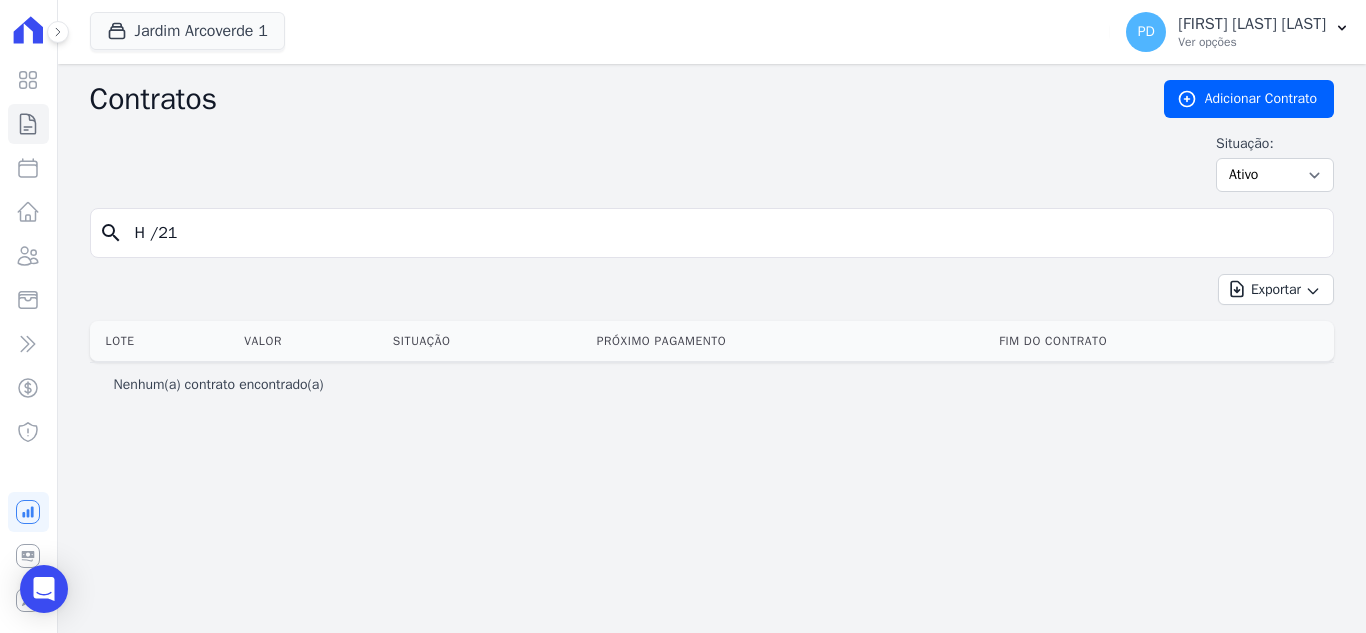 click on "H /21" at bounding box center [724, 233] 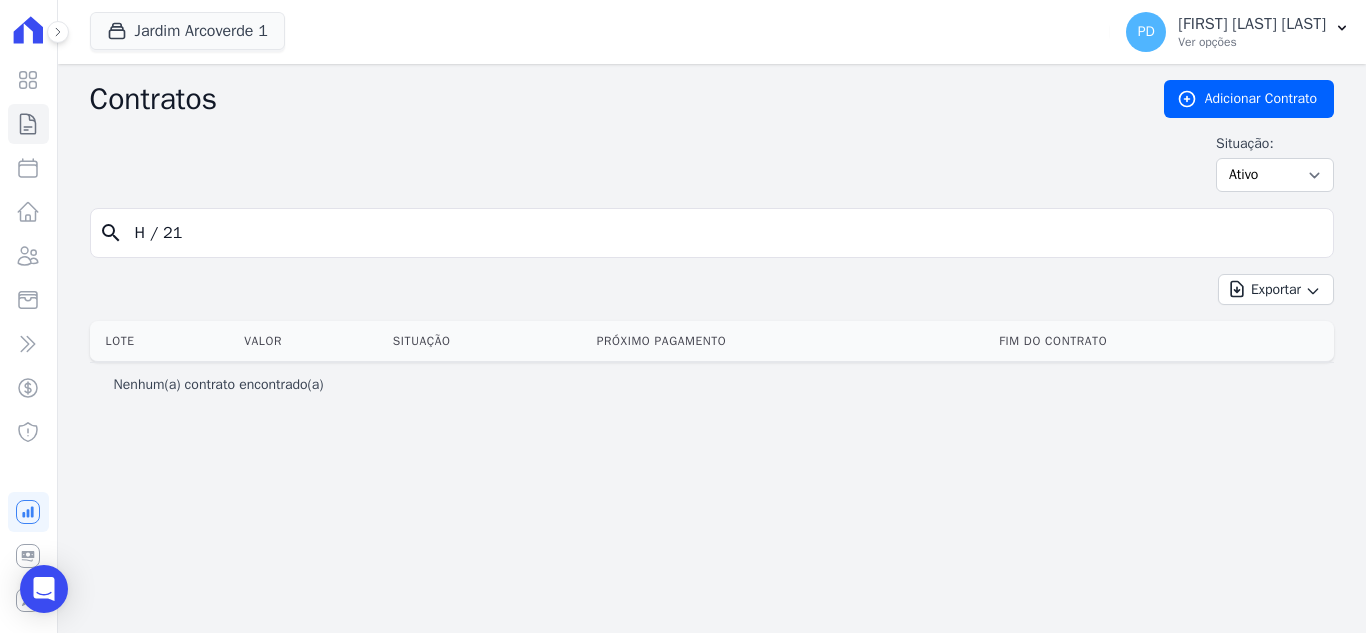 type on "H / 21" 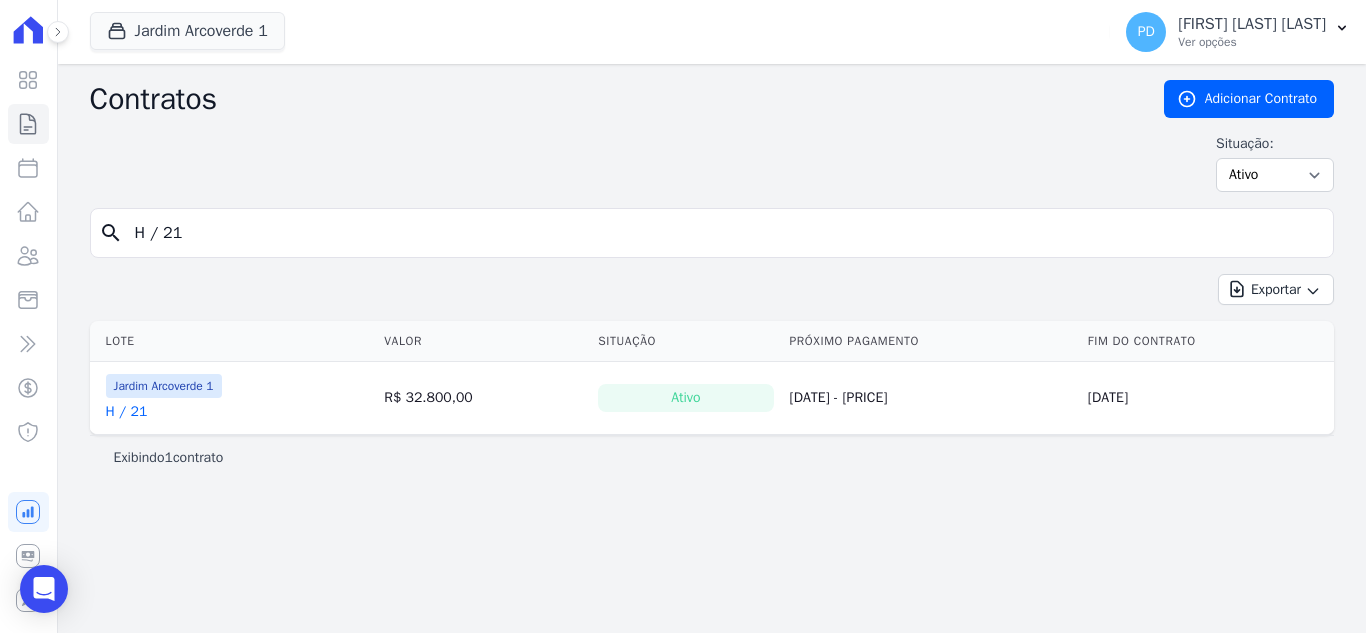 click on "H / 21" at bounding box center [724, 233] 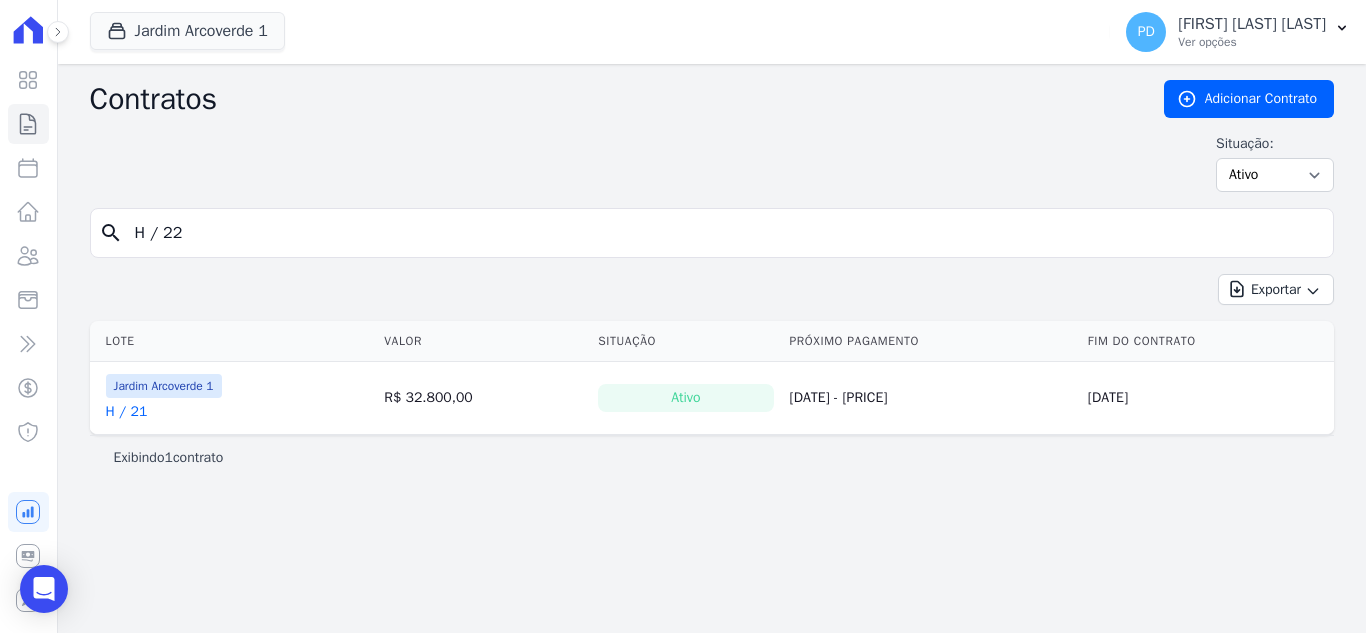 type on "H / 22" 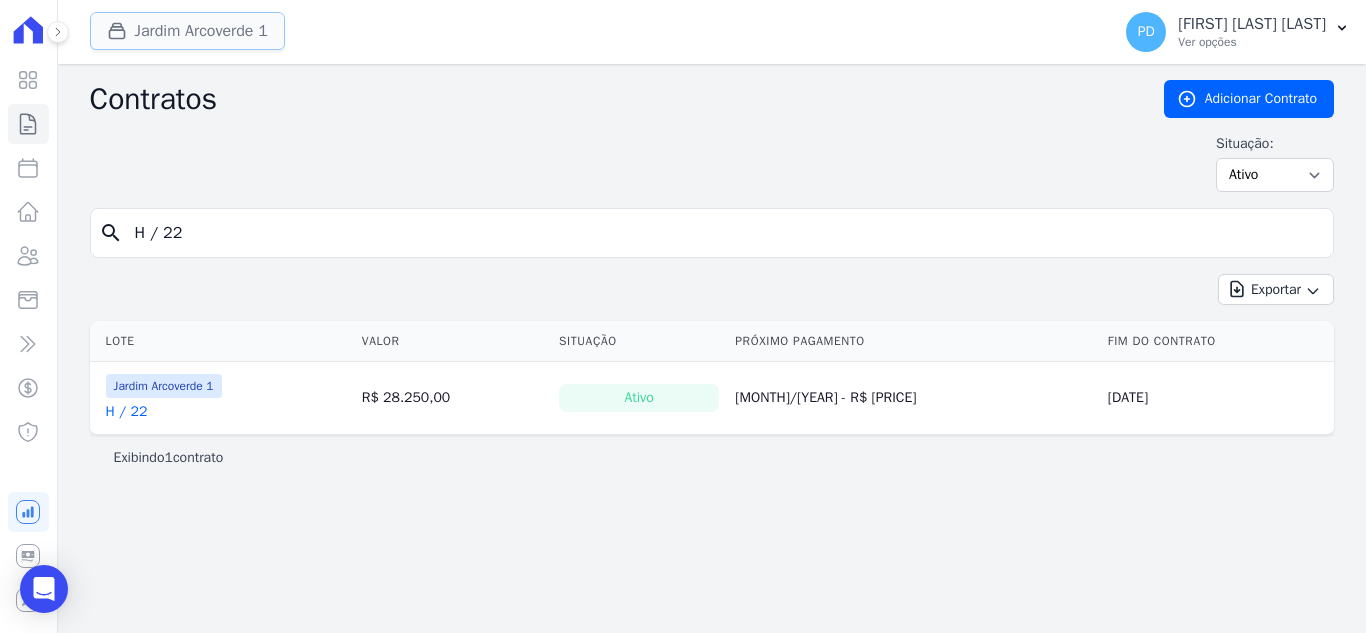 click on "Jardim Arcoverde 1" at bounding box center (187, 31) 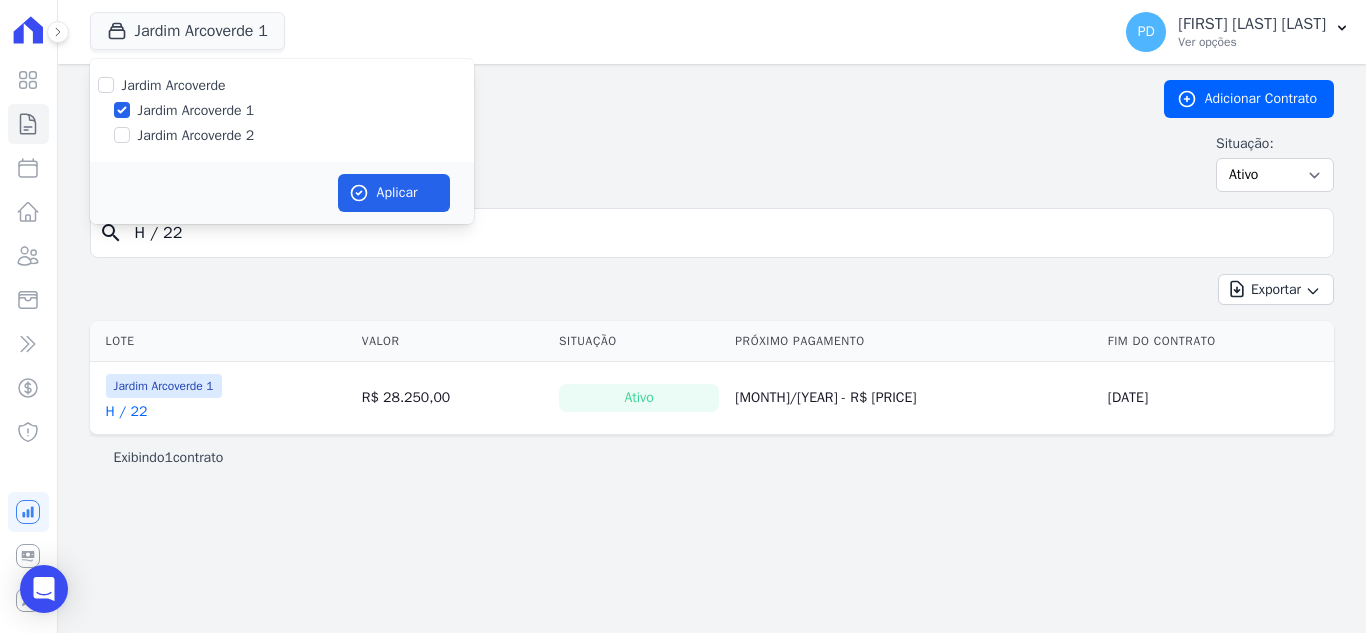 click on "Jardim Arcoverde 2" at bounding box center (196, 135) 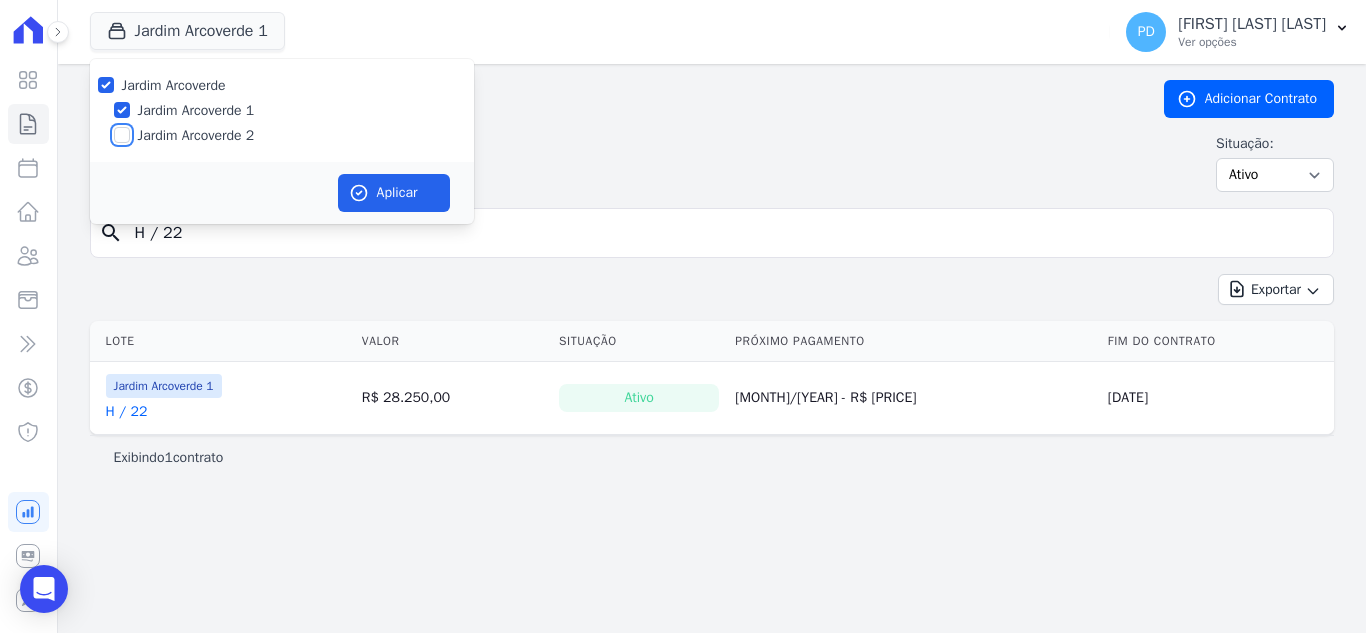 checkbox on "true" 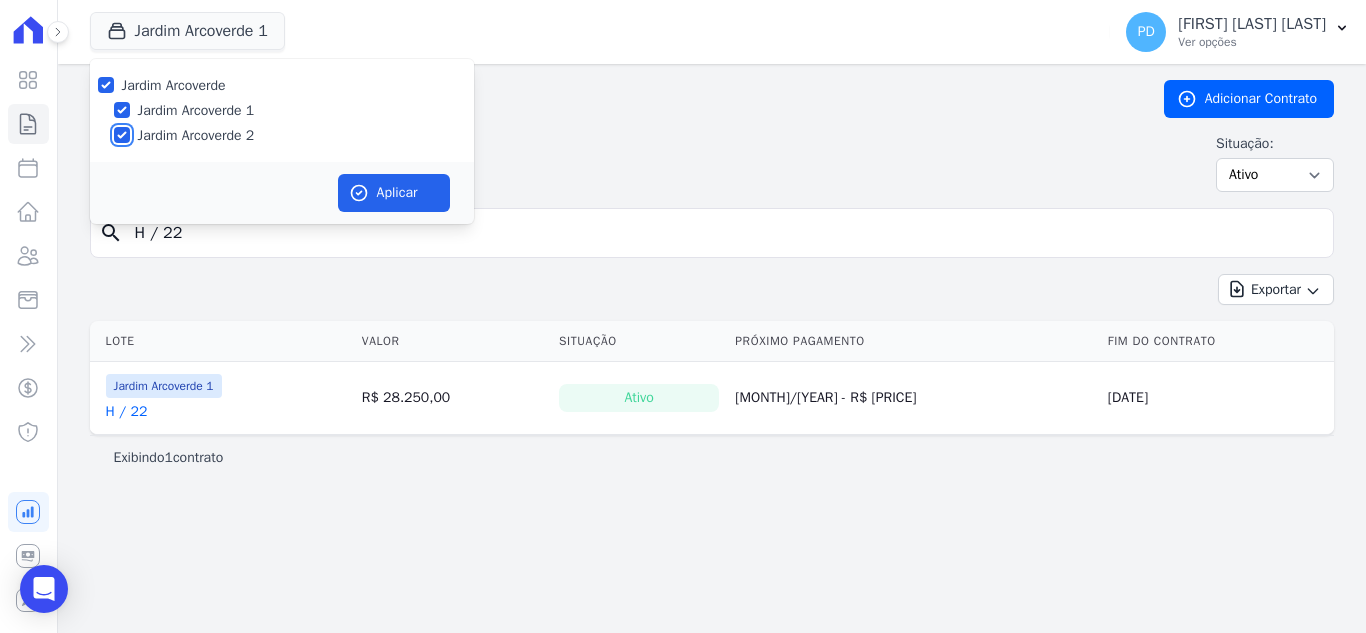 checkbox on "true" 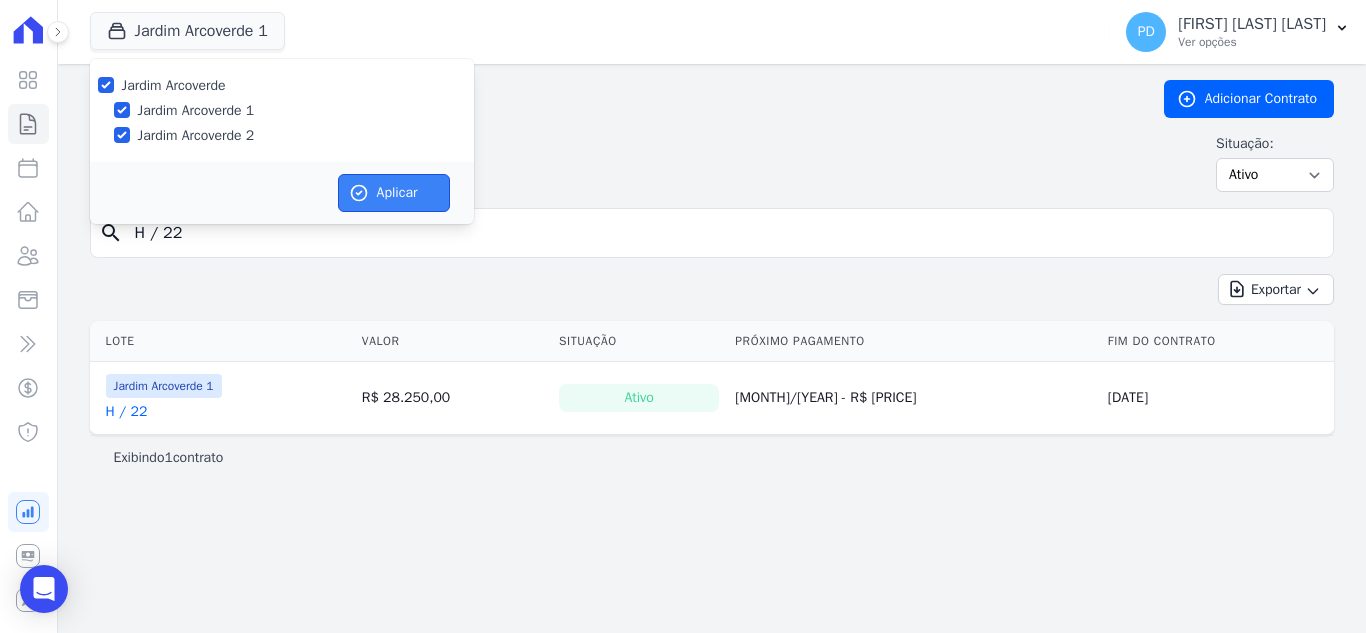 click on "Aplicar" at bounding box center (394, 193) 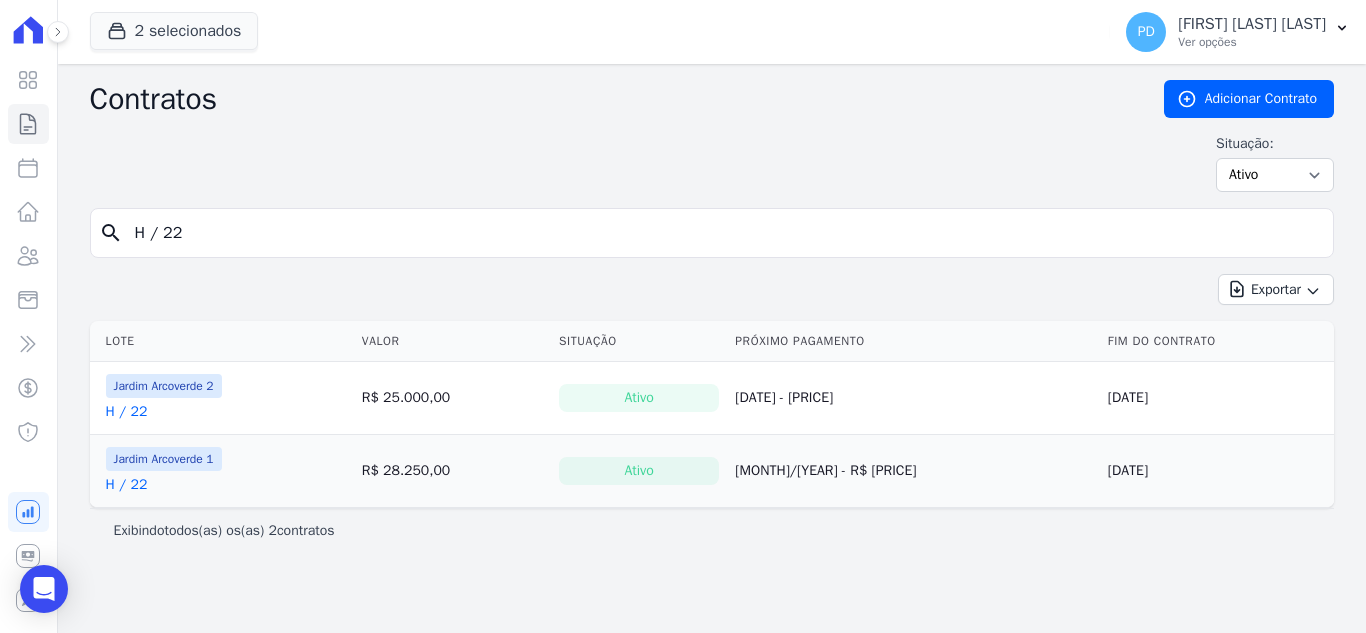 click on "H / 22" at bounding box center [127, 412] 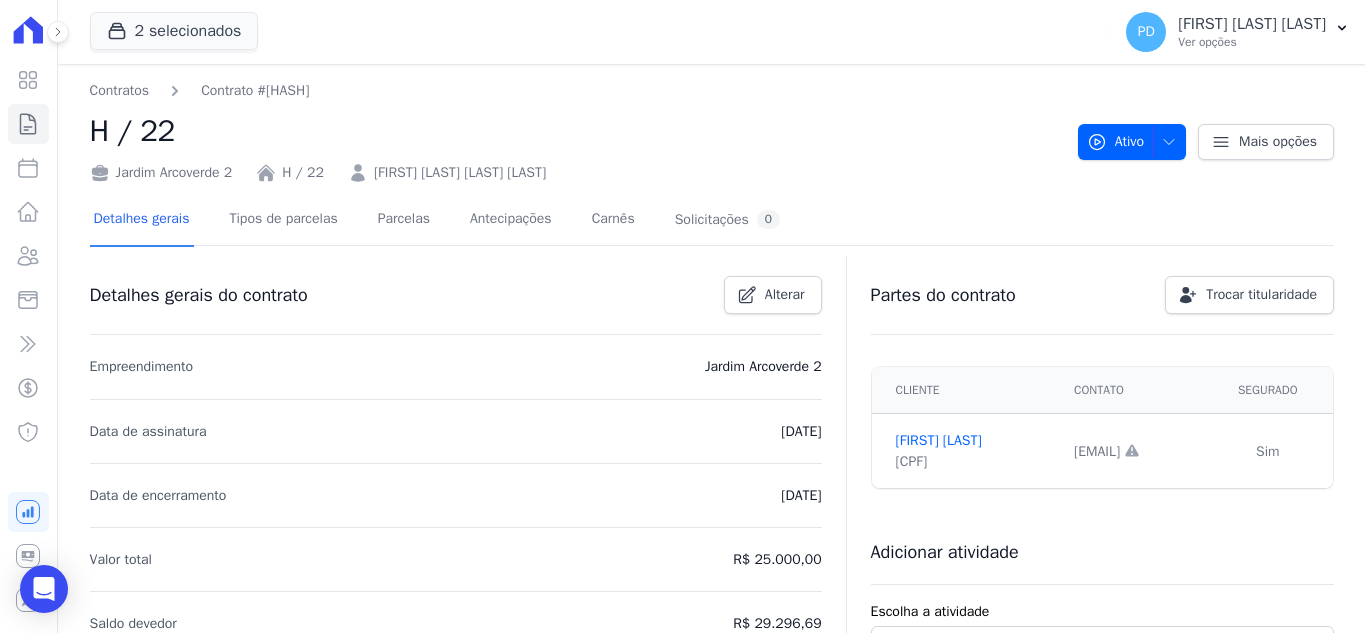 drag, startPoint x: 603, startPoint y: 164, endPoint x: 375, endPoint y: 163, distance: 228.0022 